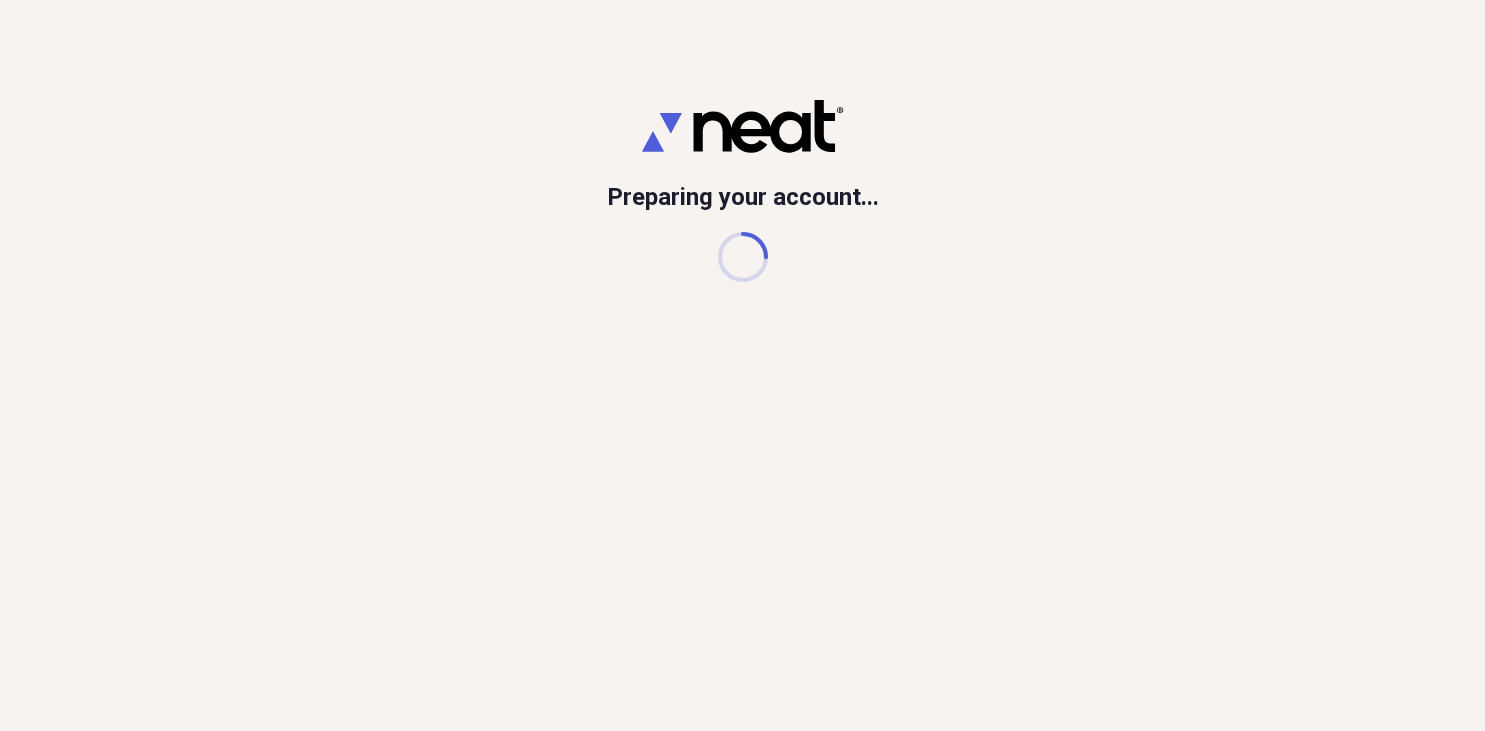 scroll, scrollTop: 0, scrollLeft: 0, axis: both 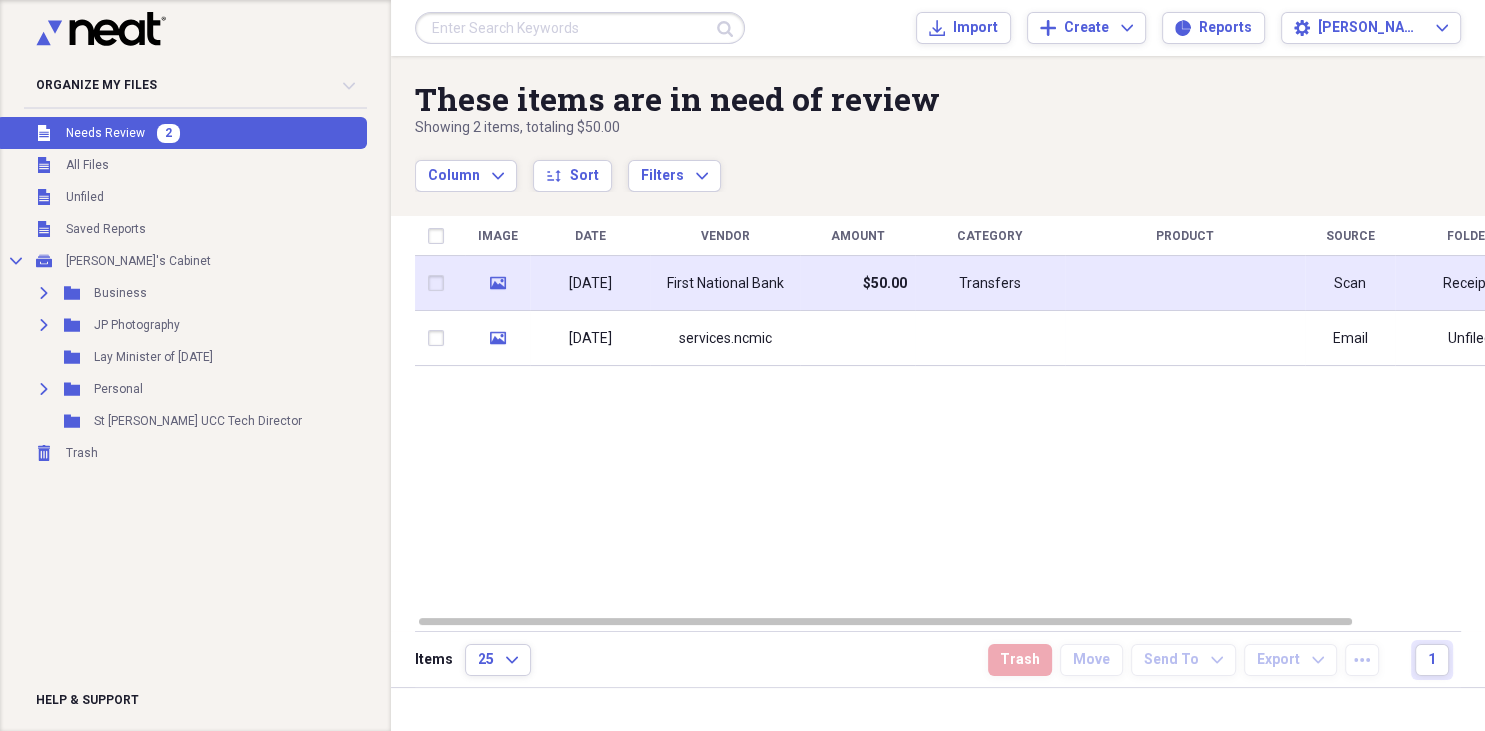 click on "First National Bank" at bounding box center [725, 284] 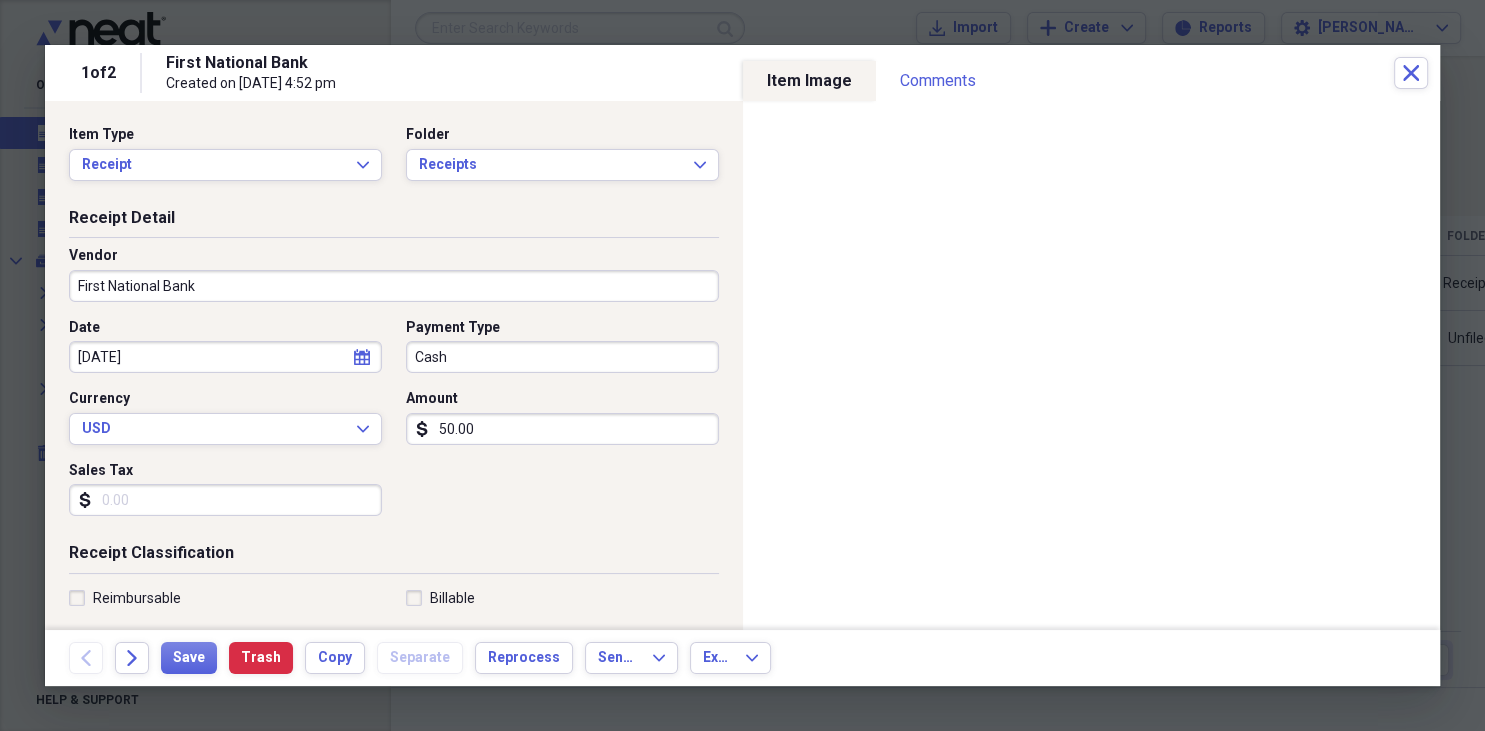 click on "First National Bank" at bounding box center (394, 286) 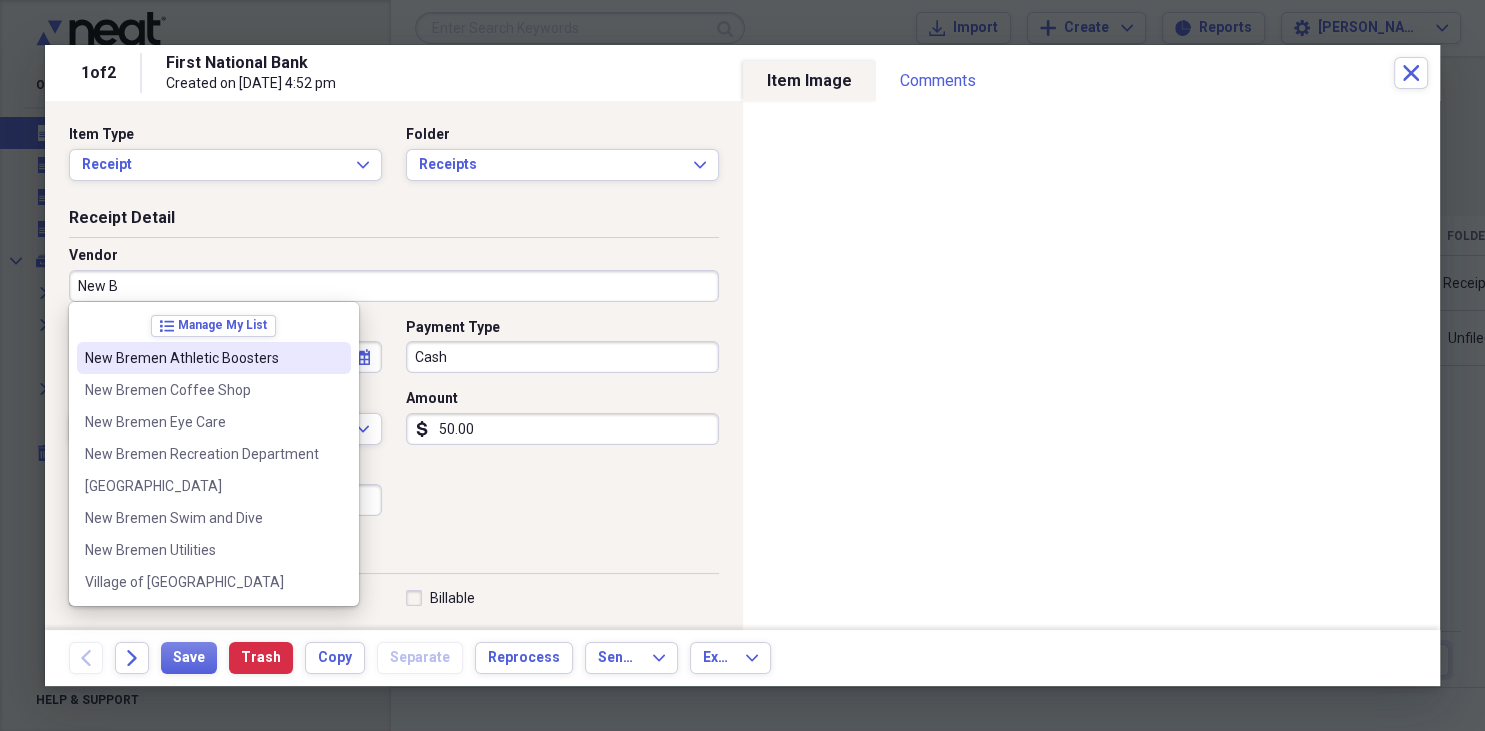 click on "New Bremen Athletic Boosters" at bounding box center [214, 358] 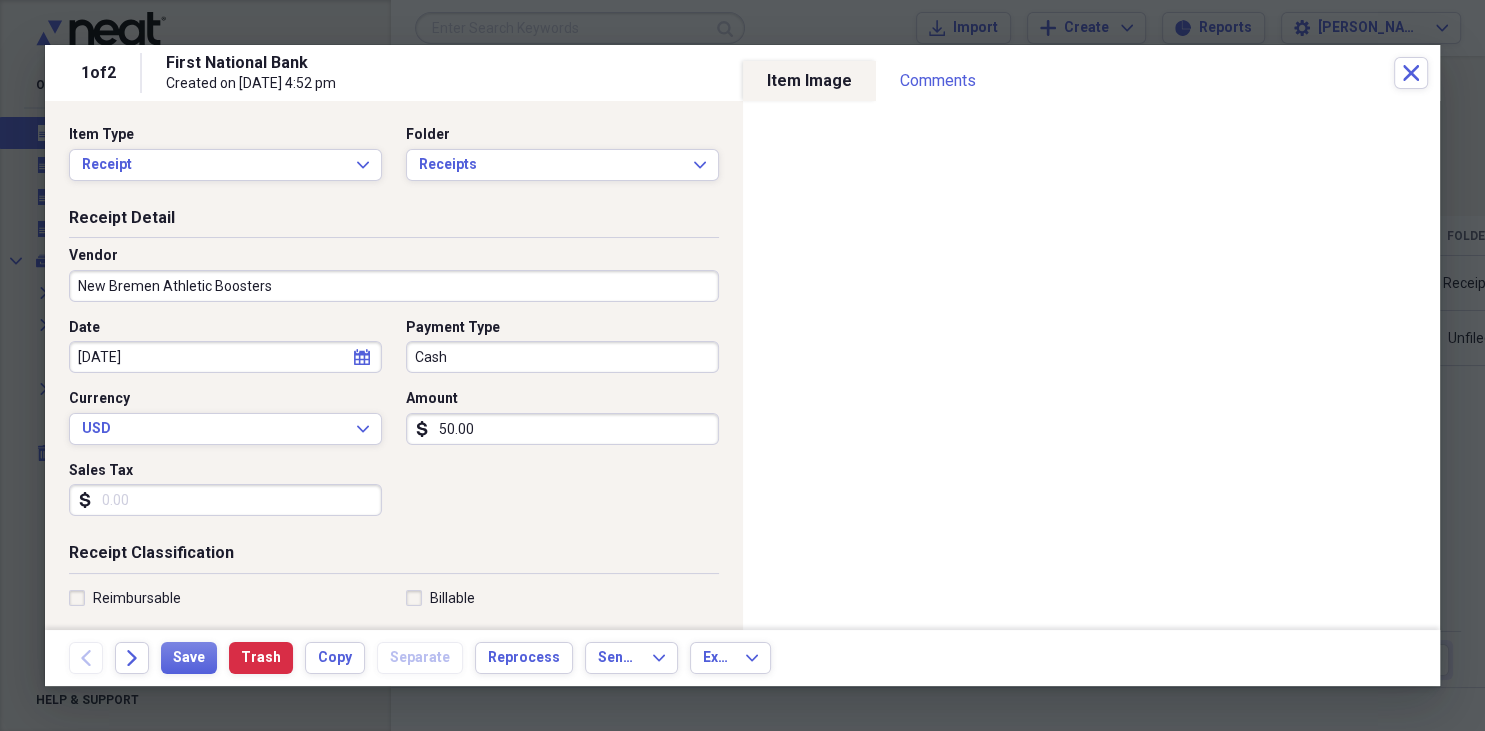 type on "Dues" 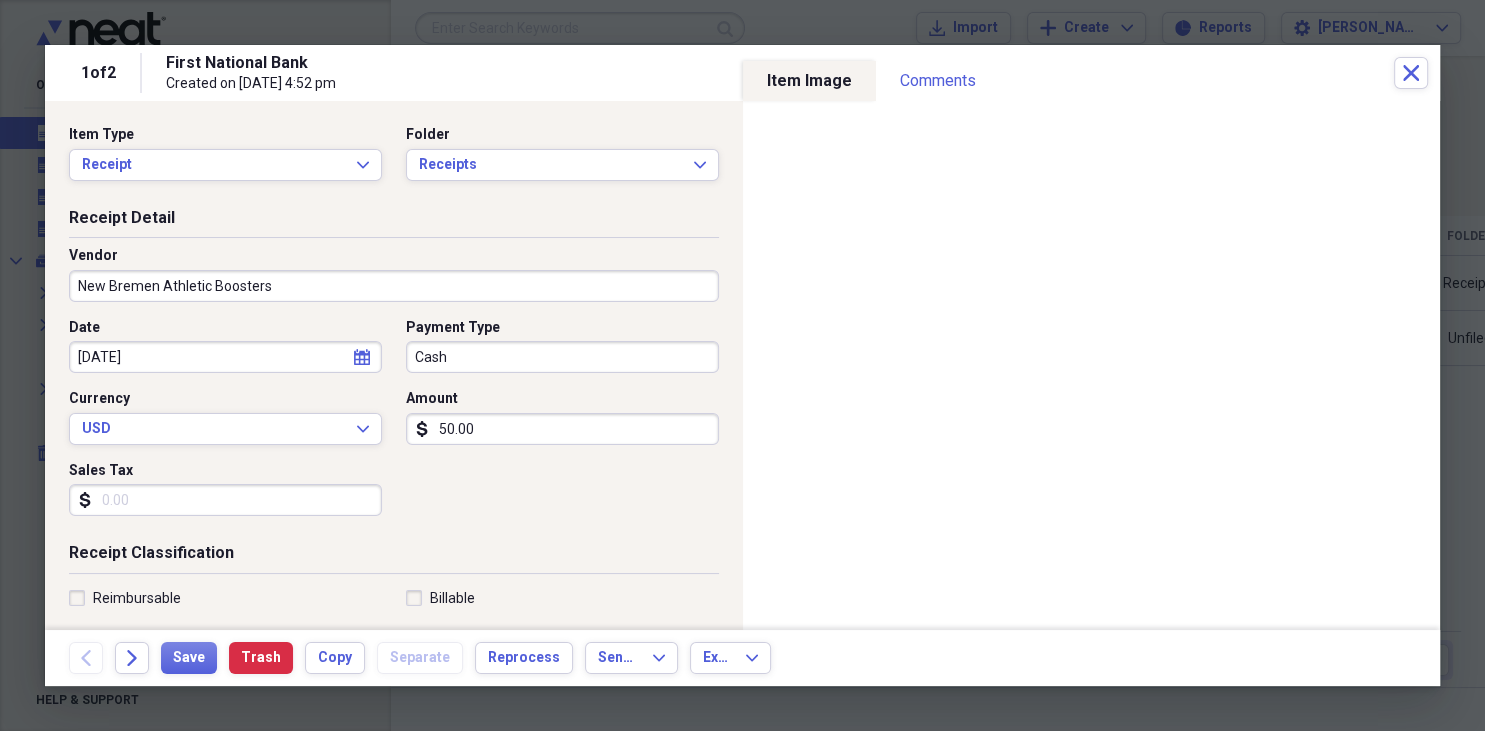 click on "Cash" at bounding box center (562, 357) 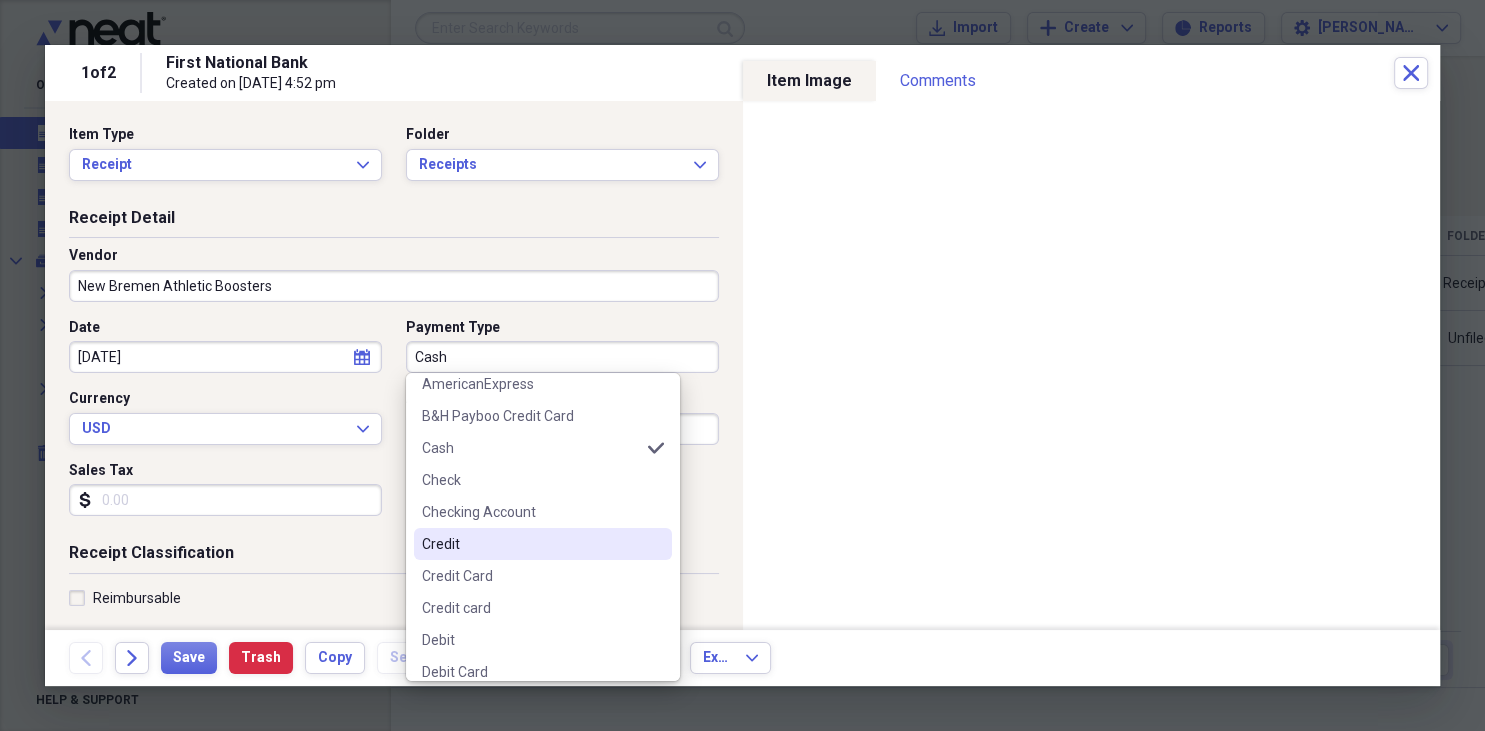 scroll, scrollTop: 115, scrollLeft: 0, axis: vertical 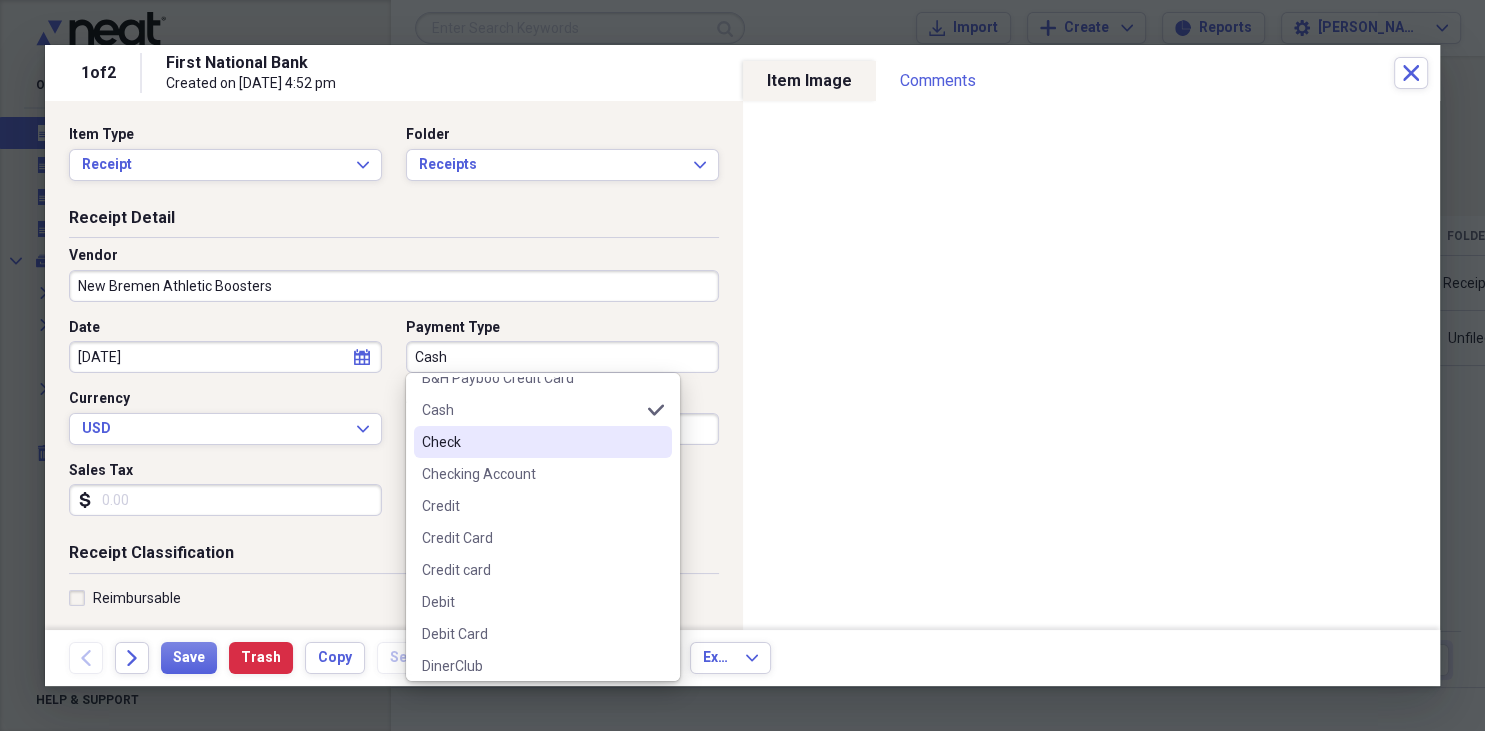 click on "Check" at bounding box center [531, 442] 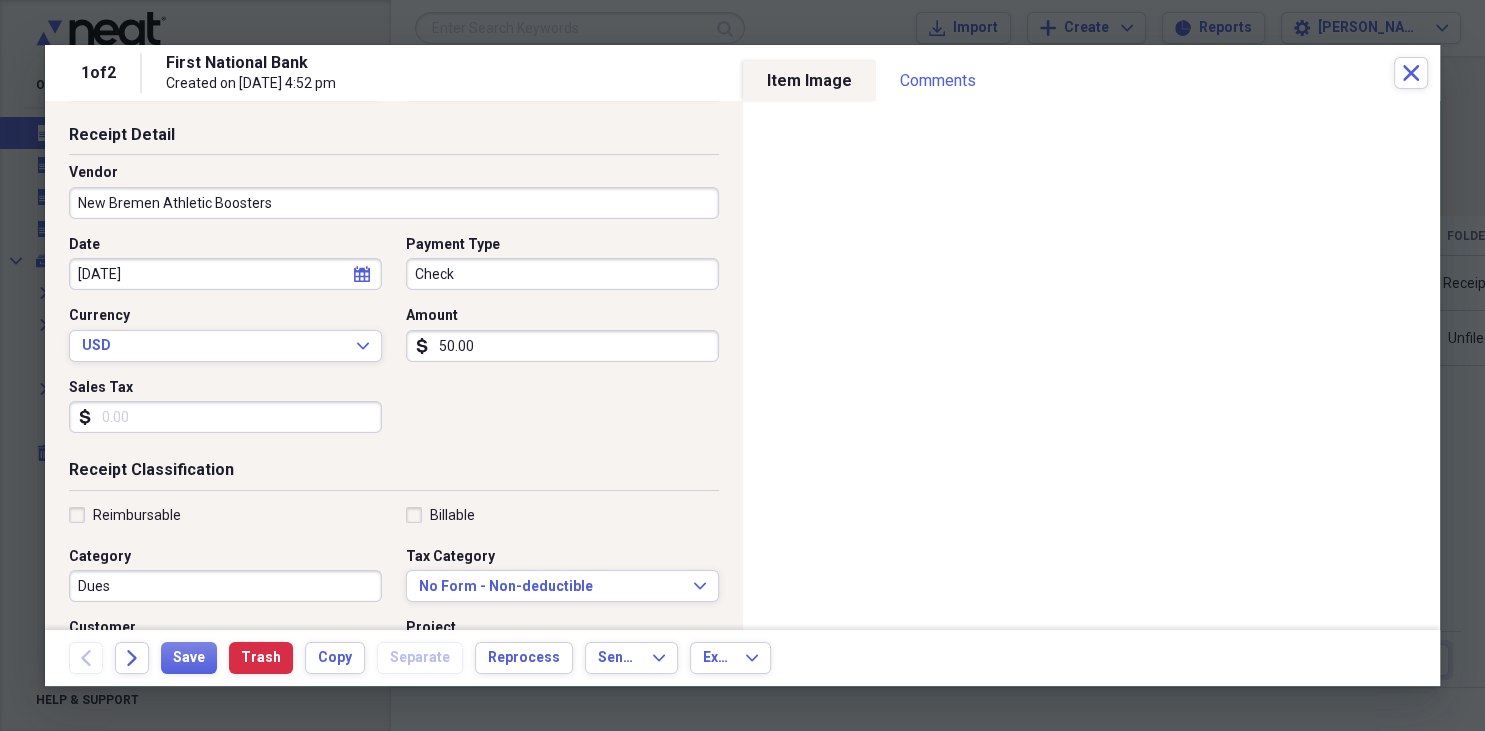 scroll, scrollTop: 230, scrollLeft: 0, axis: vertical 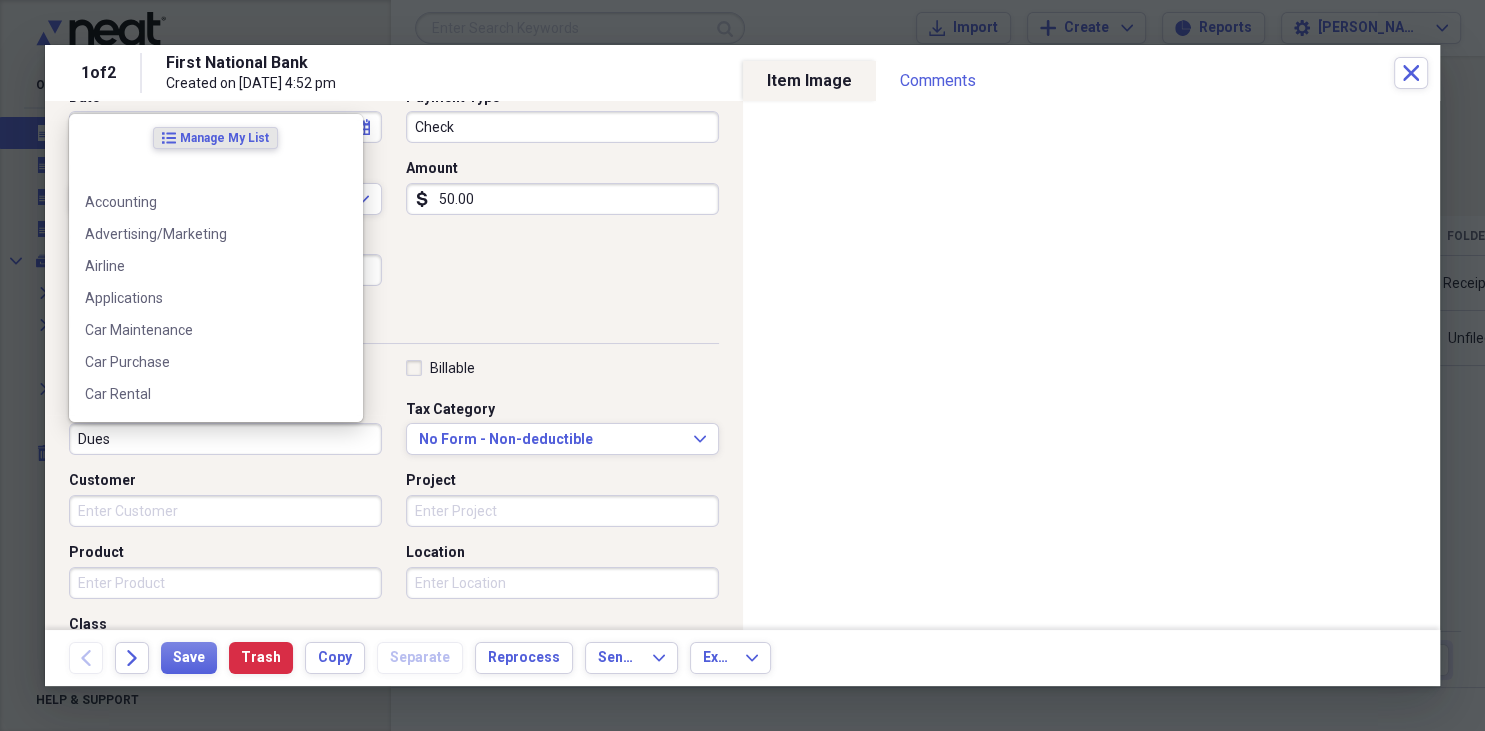 click on "Dues" at bounding box center (225, 439) 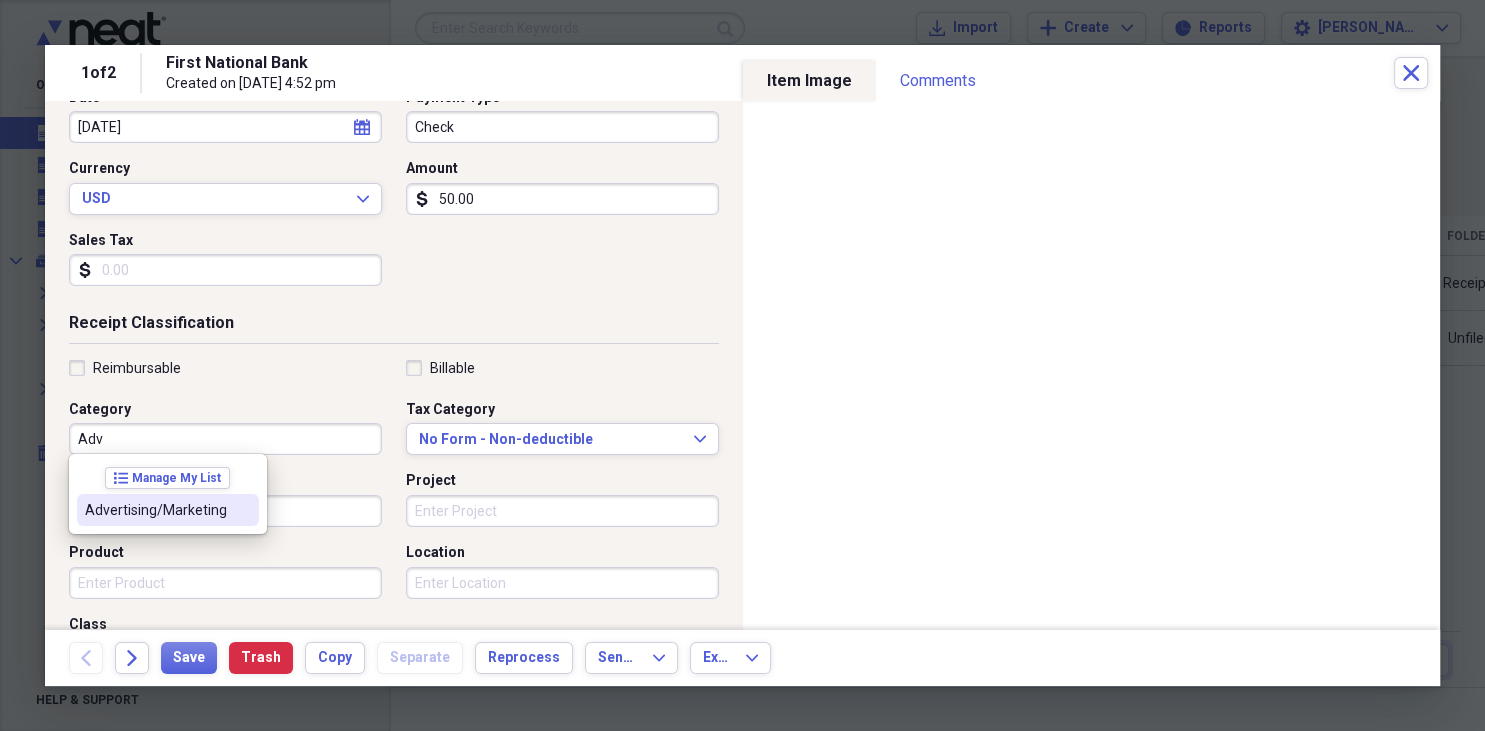 click on "Advertising/Marketing" at bounding box center (156, 510) 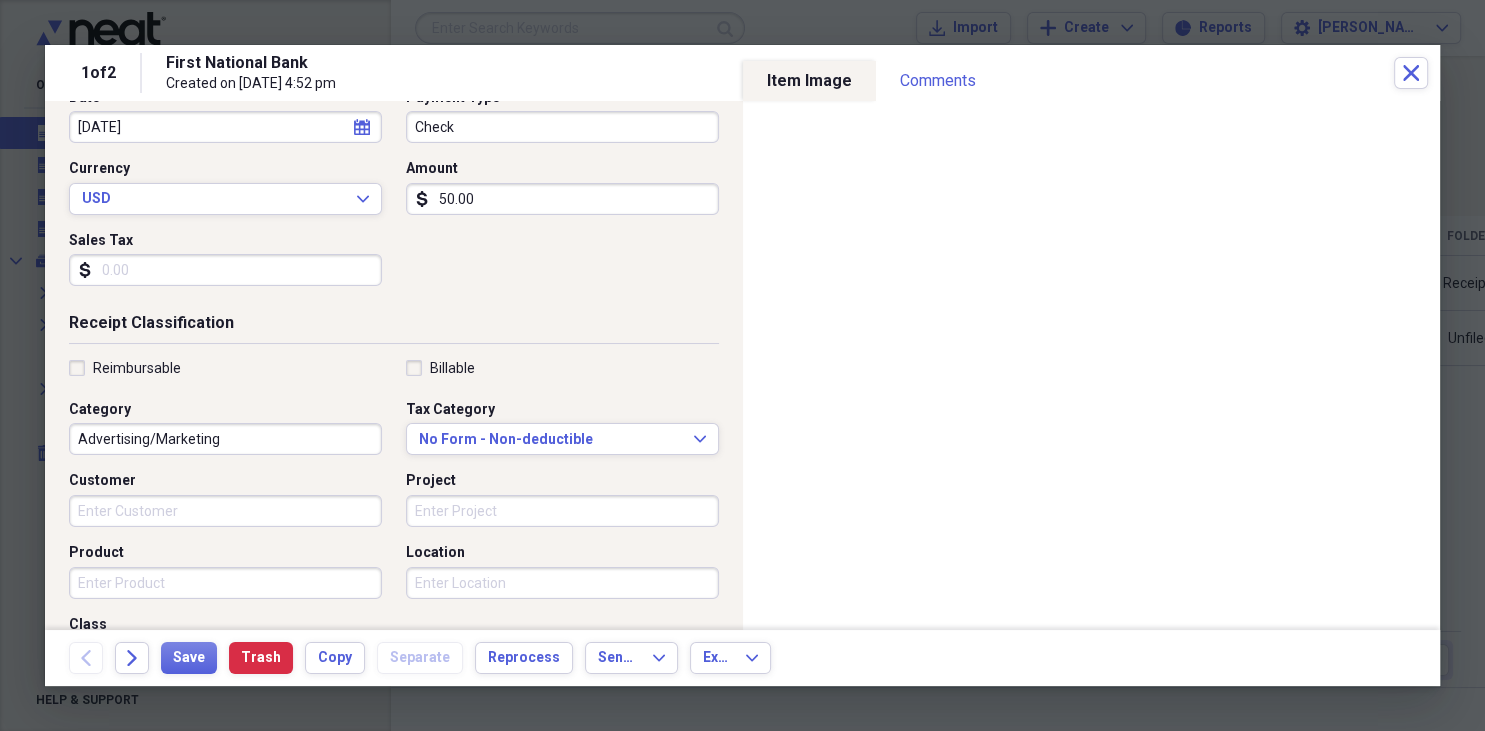 scroll, scrollTop: 490, scrollLeft: 0, axis: vertical 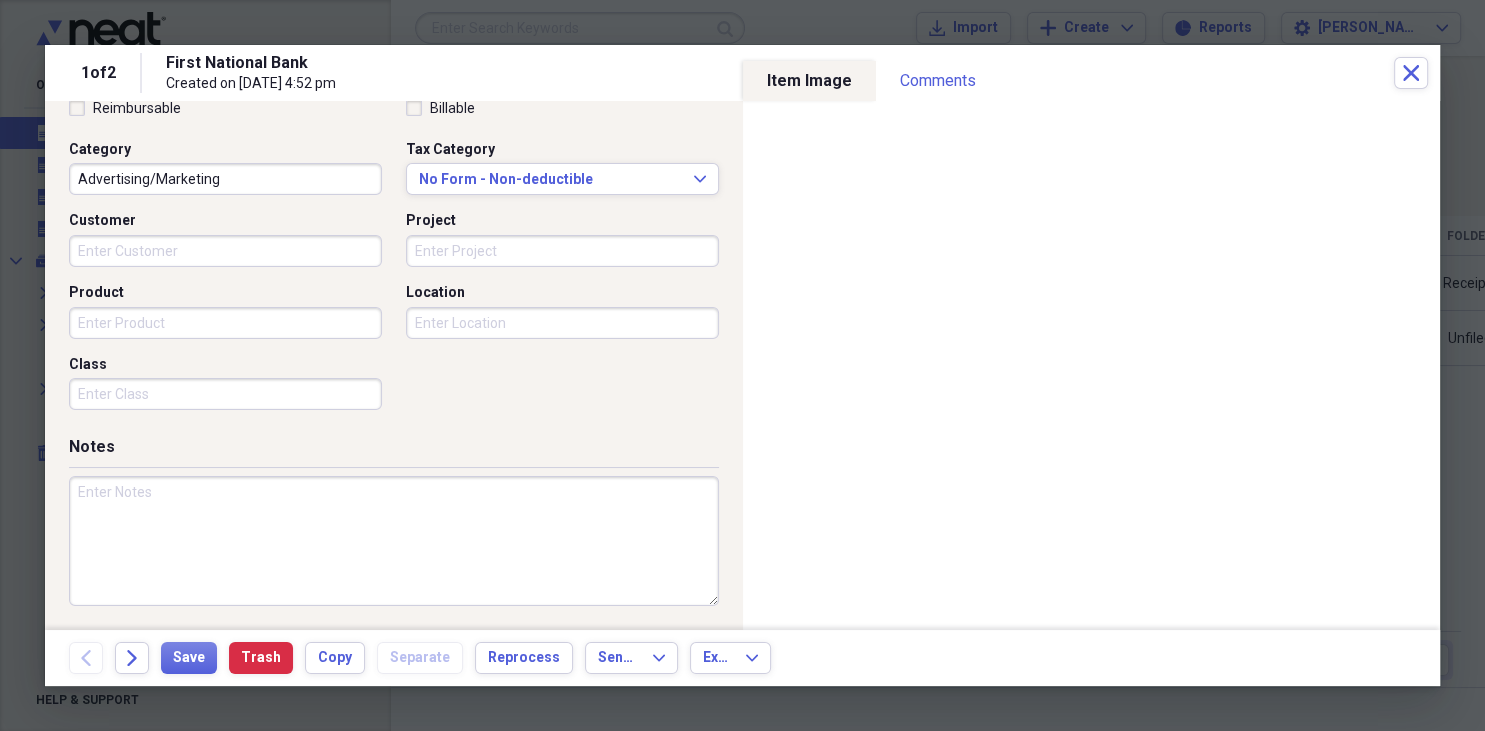 click at bounding box center [394, 541] 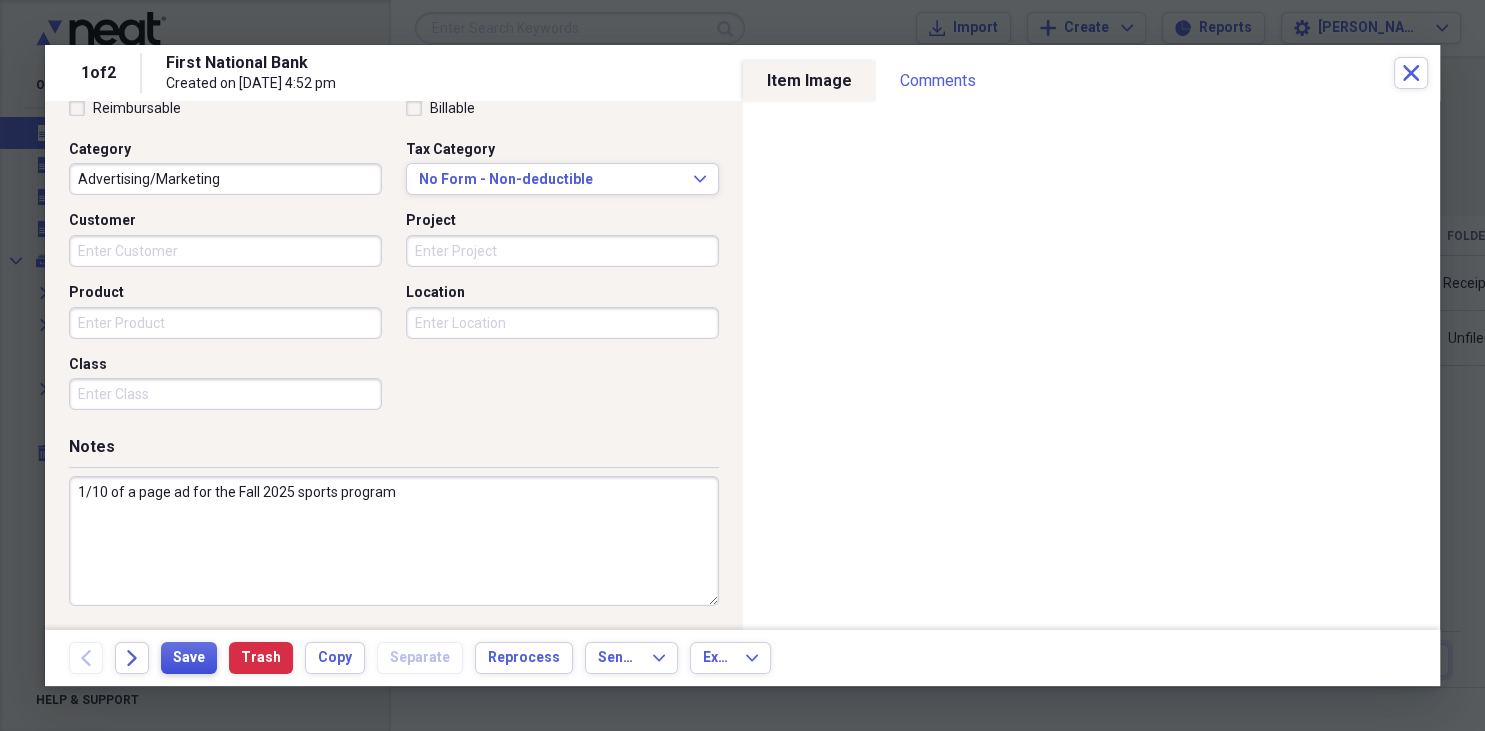 type on "1/10 of a page ad for the Fall 2025 sports program" 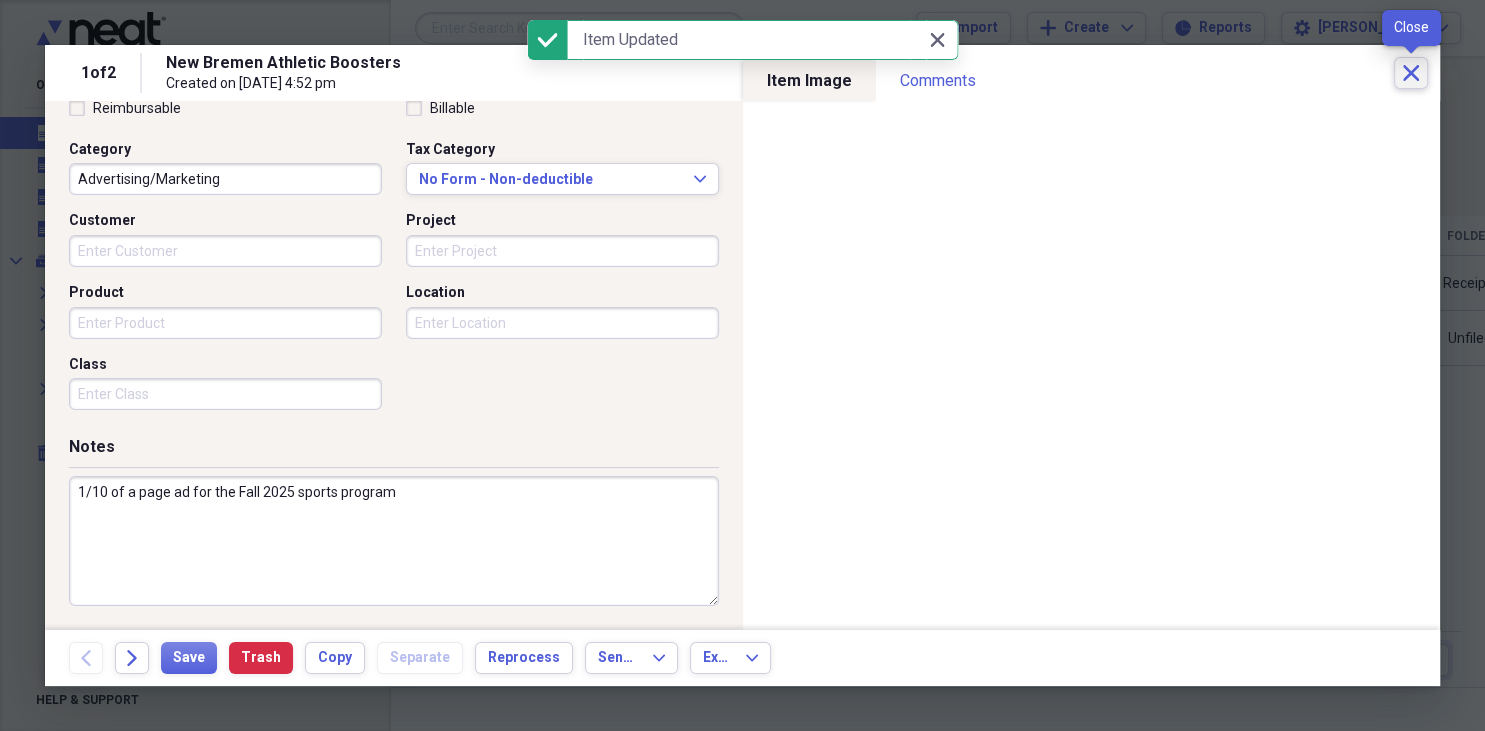 click 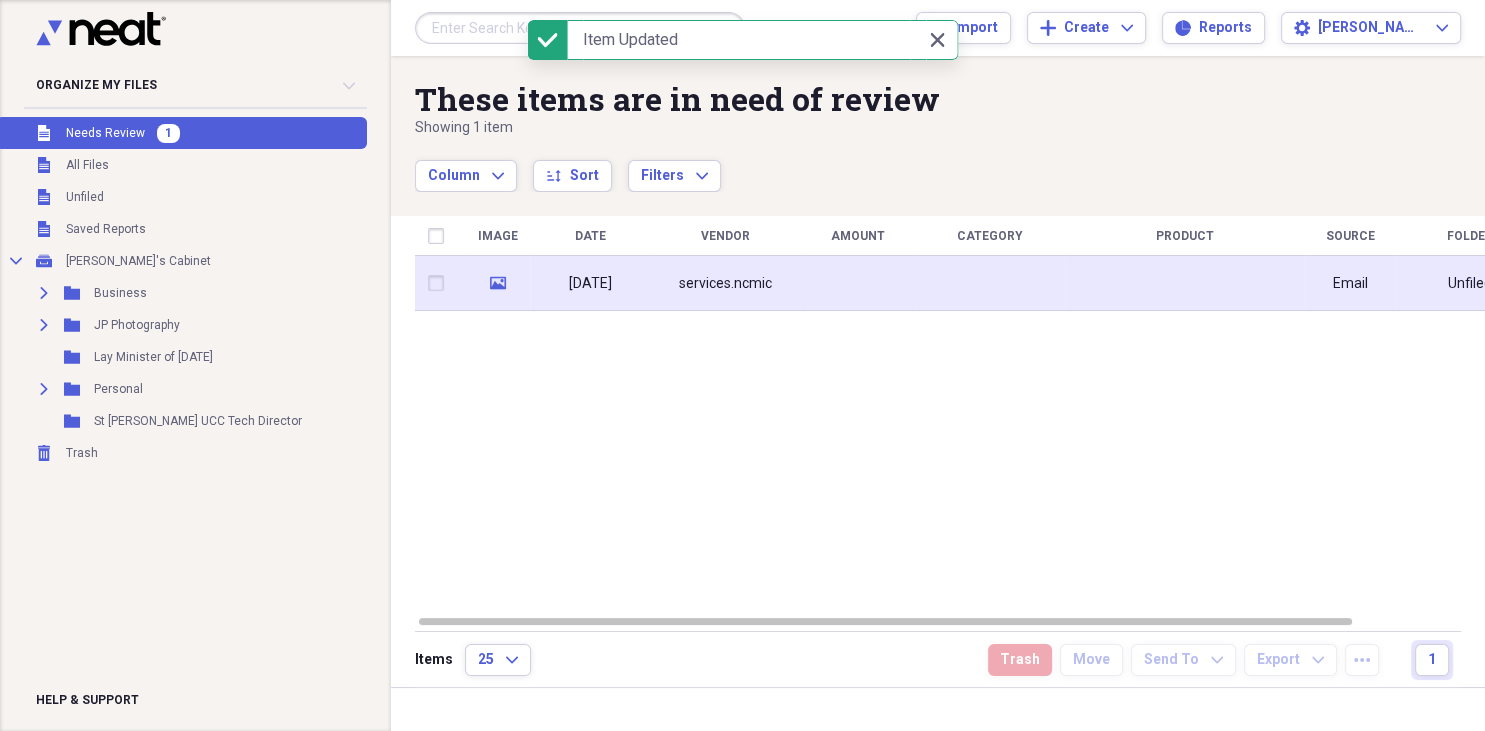 click on "services.ncmic" at bounding box center (725, 284) 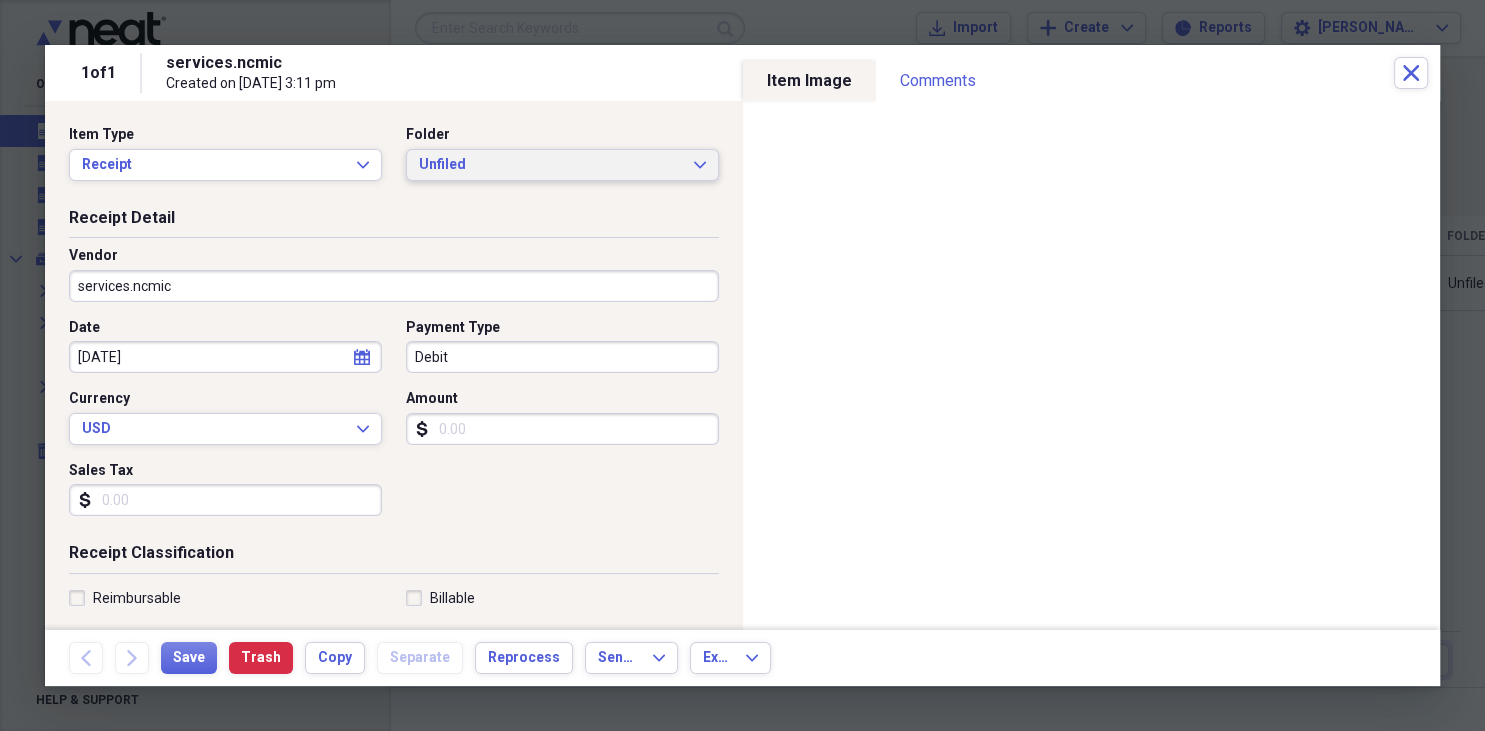 click on "Expand" 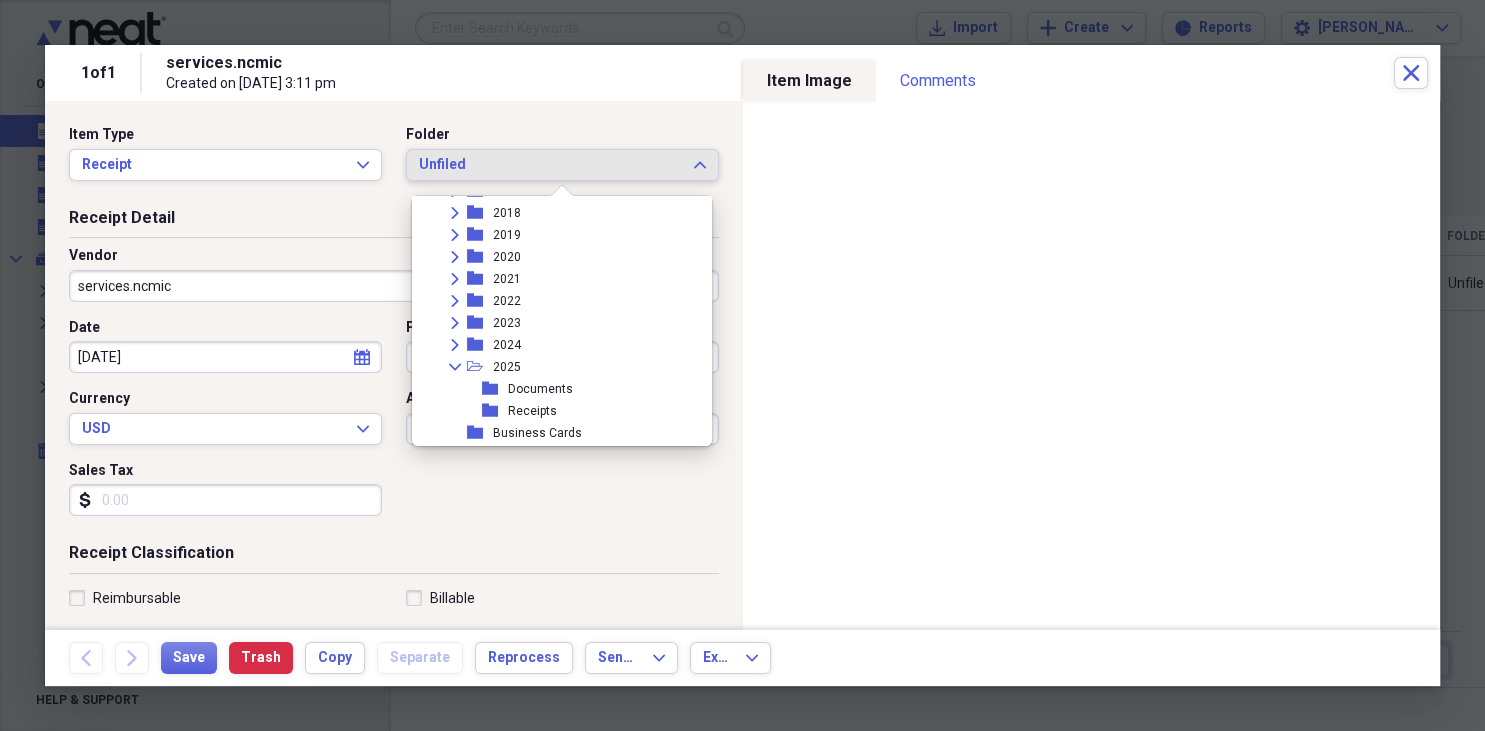 scroll, scrollTop: 230, scrollLeft: 0, axis: vertical 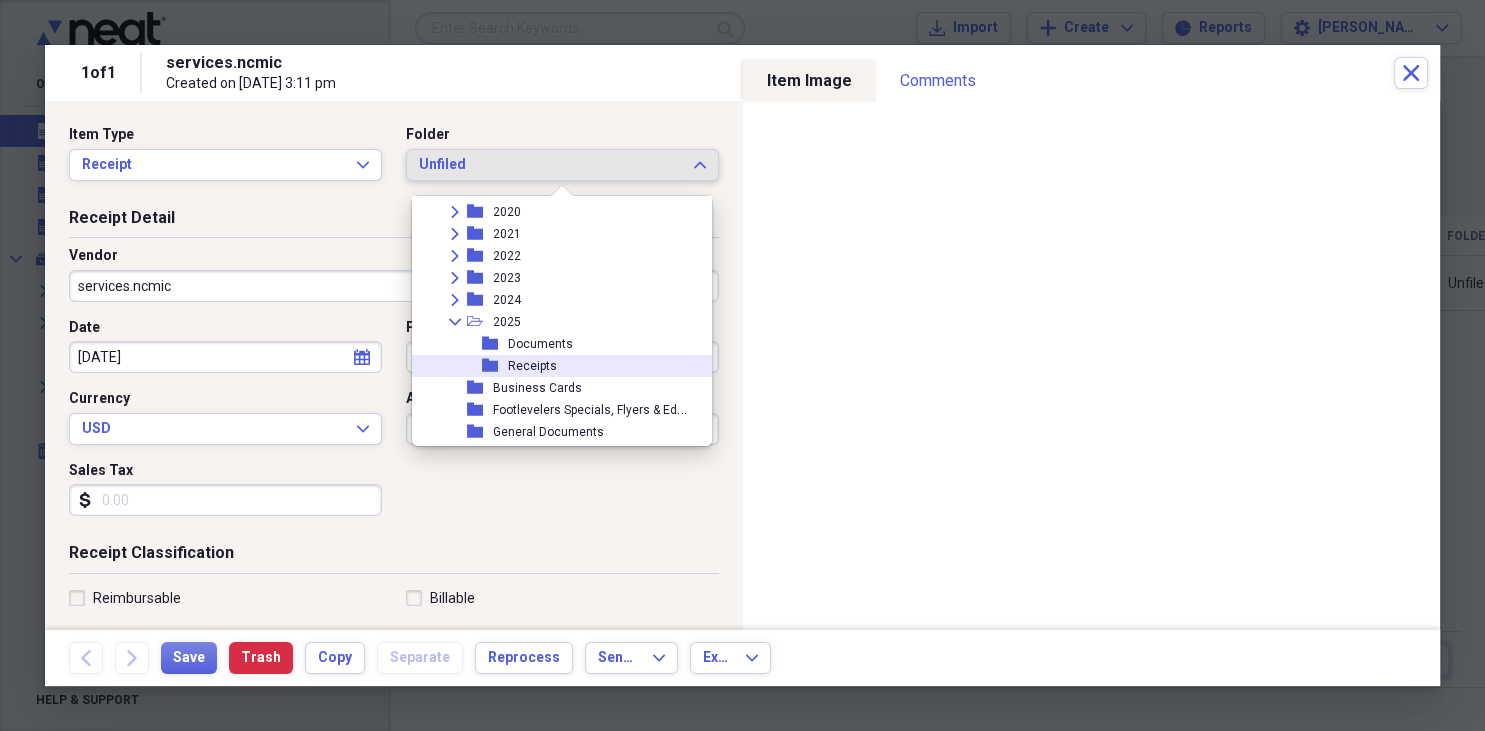 click on "Receipts" at bounding box center [532, 366] 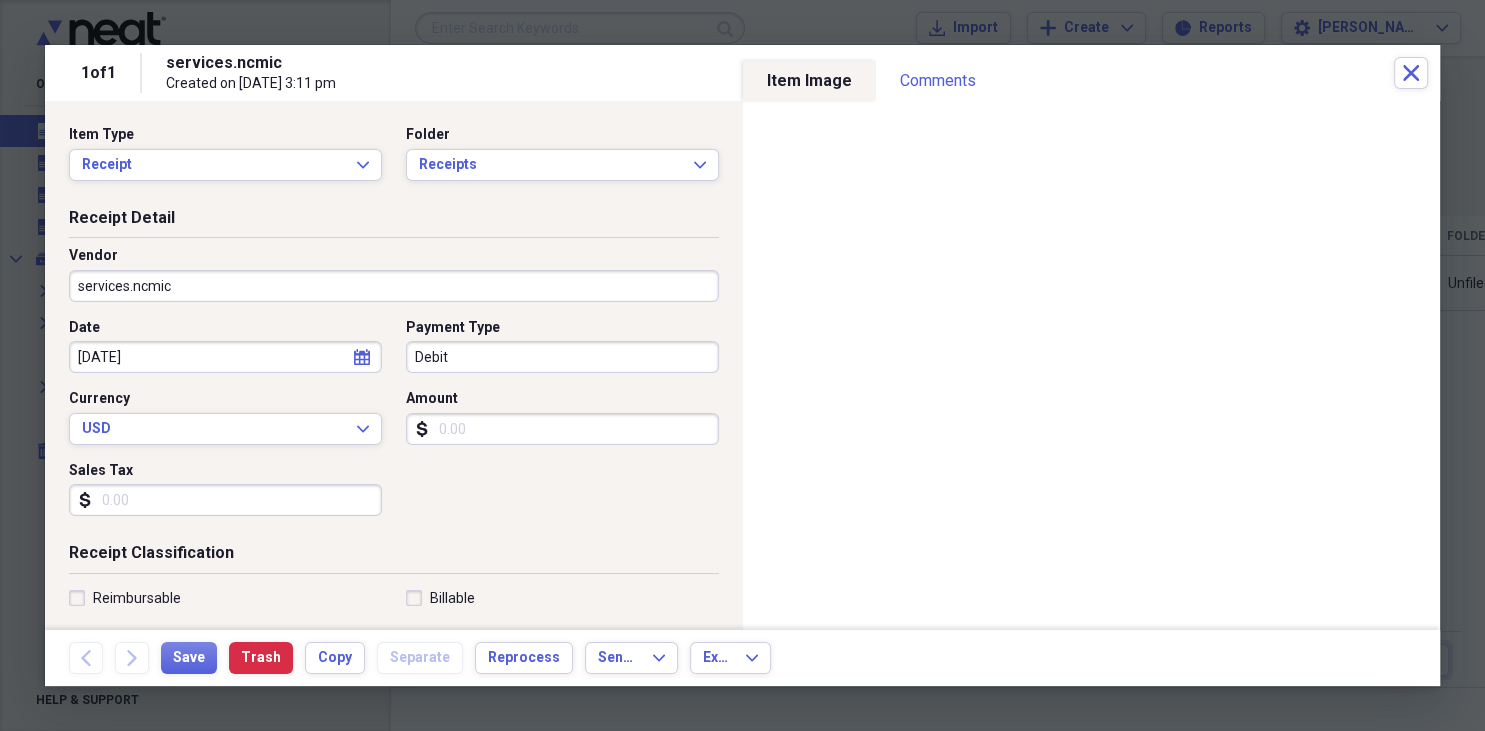 click on "services.ncmic" at bounding box center [394, 286] 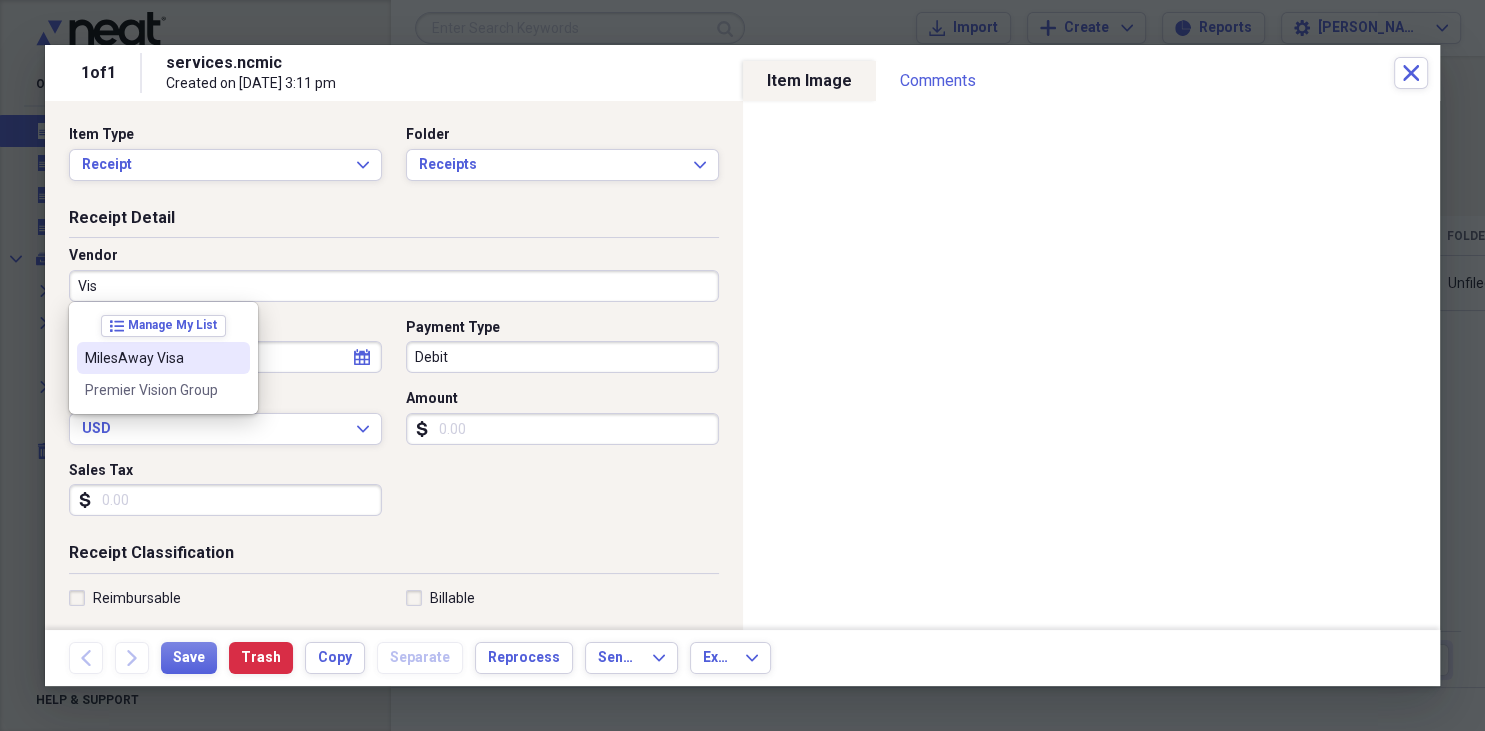 click on "MilesAway Visa" at bounding box center (151, 358) 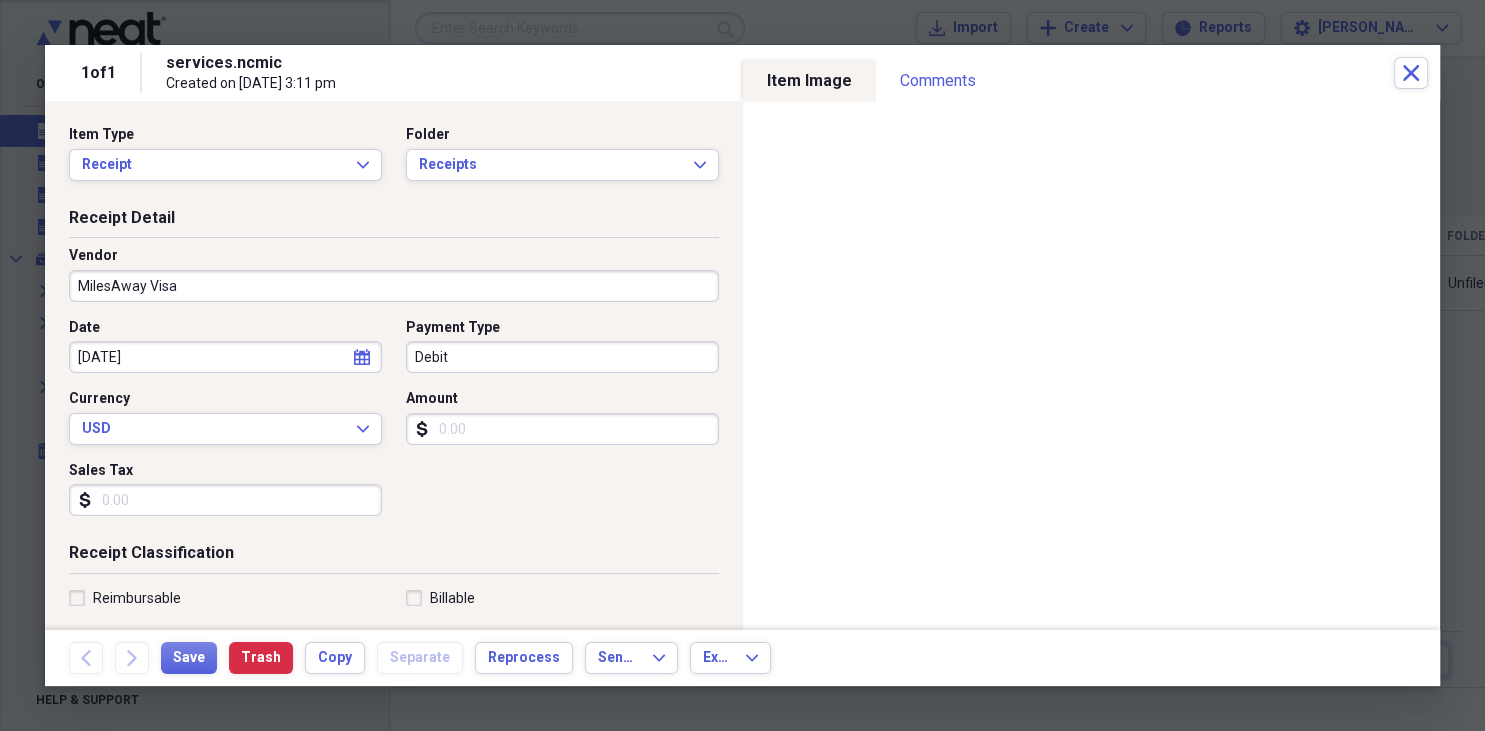 type on "Credit Card" 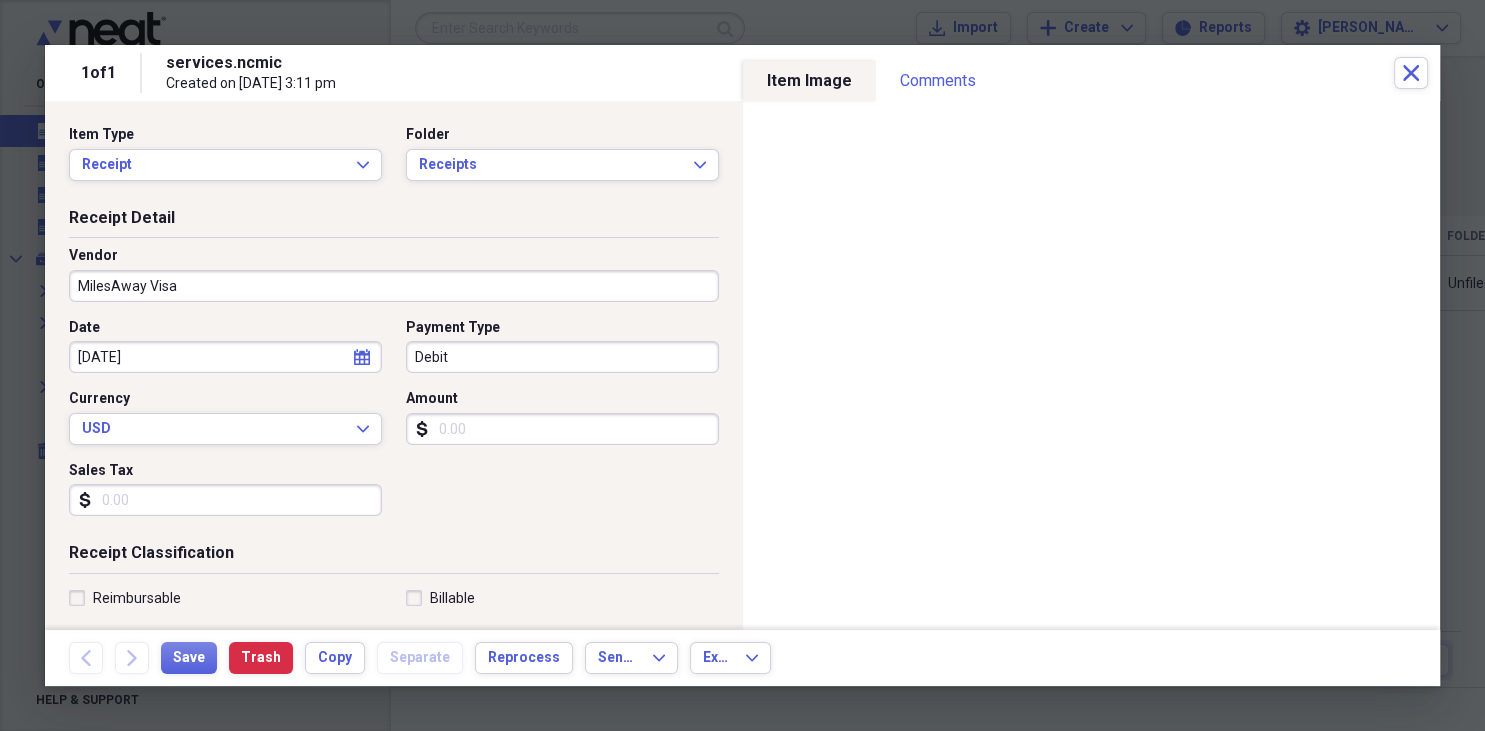 click on "Debit" at bounding box center (562, 357) 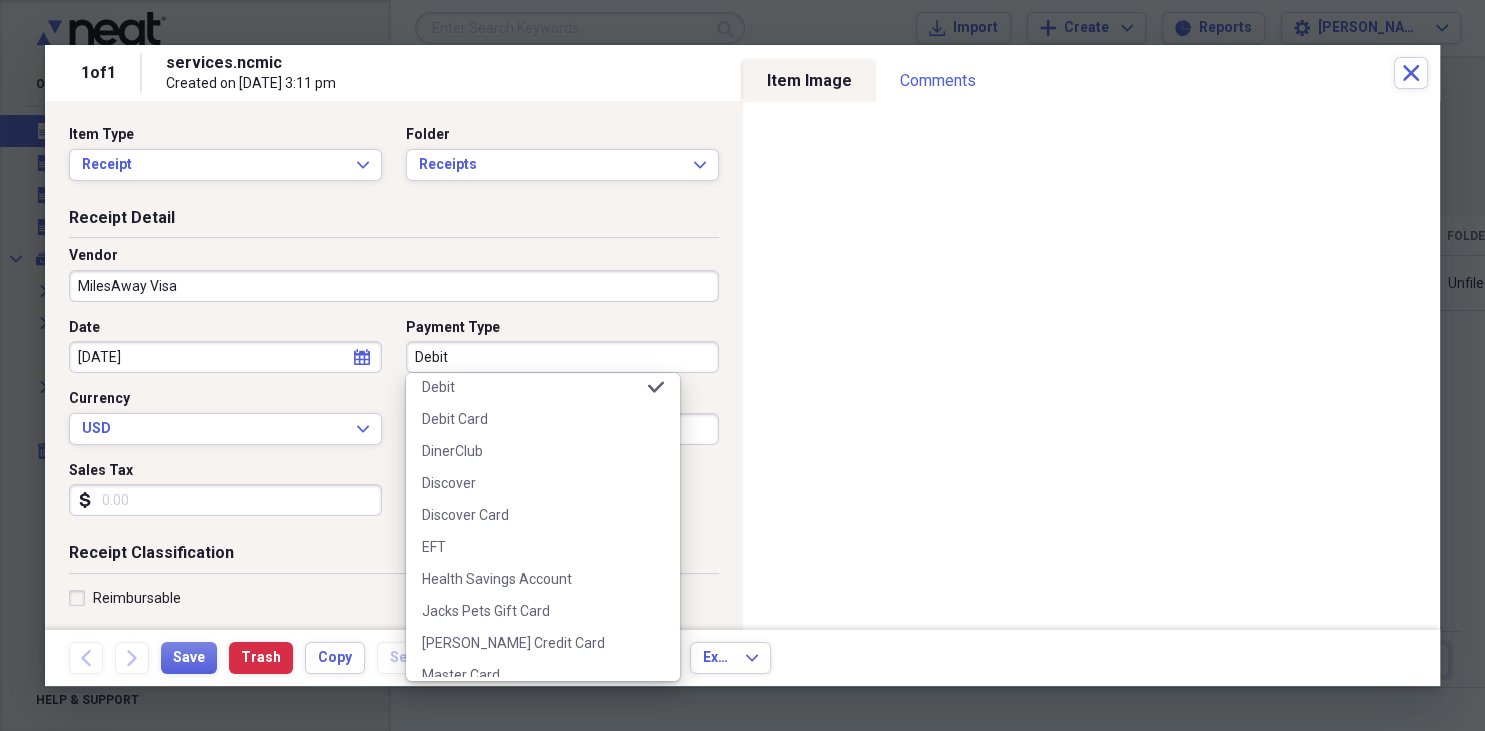 scroll, scrollTop: 346, scrollLeft: 0, axis: vertical 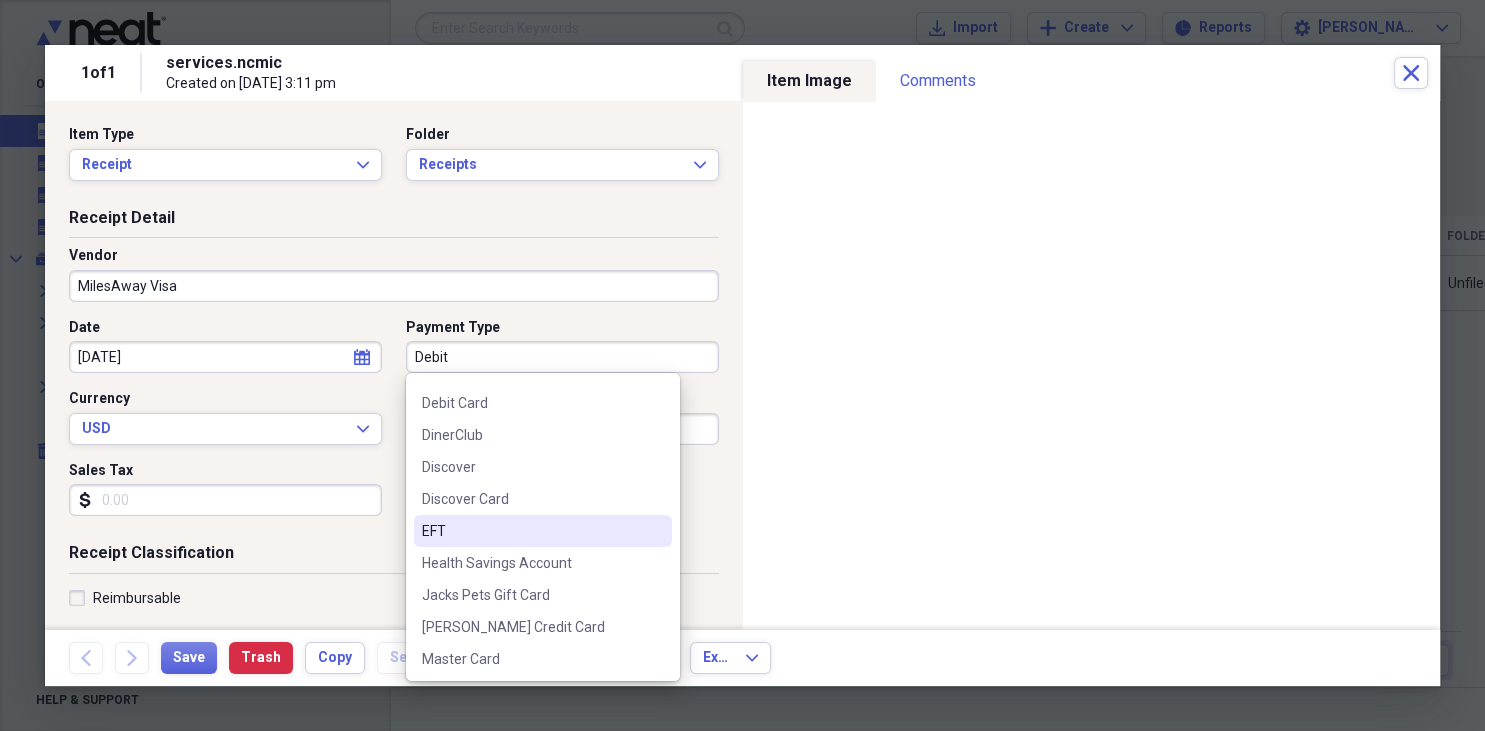 click on "EFT" at bounding box center (531, 531) 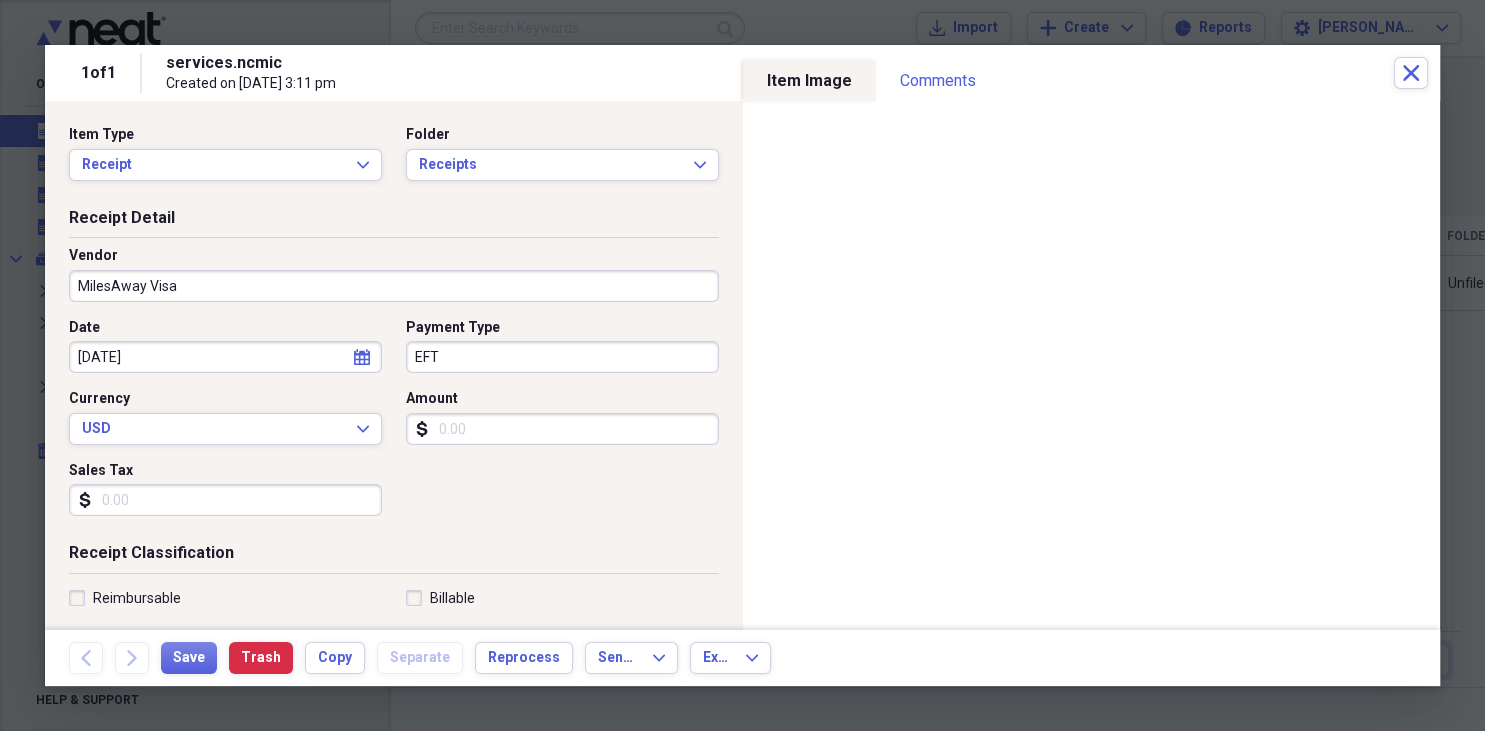 click on "Amount" at bounding box center [562, 429] 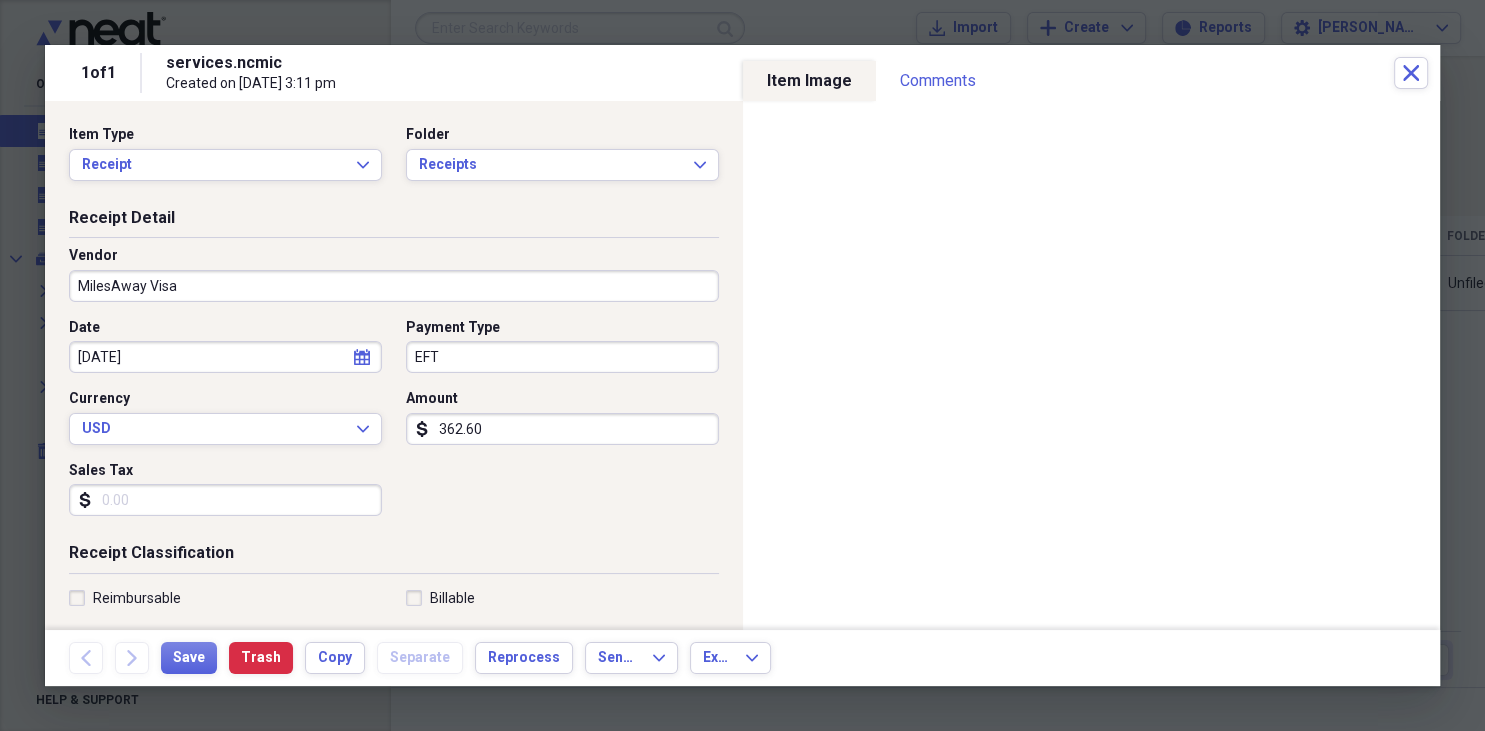 type on "3626.04" 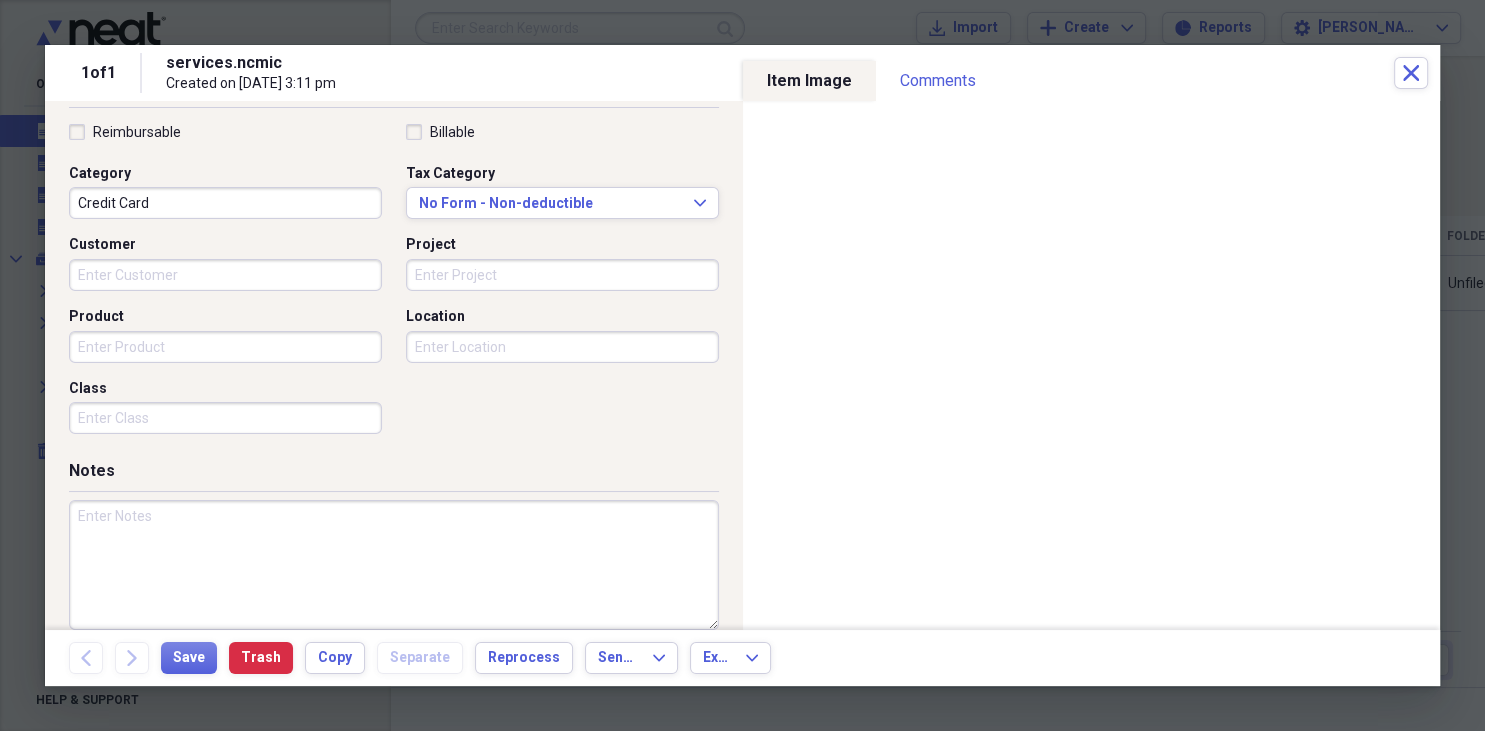 scroll, scrollTop: 490, scrollLeft: 0, axis: vertical 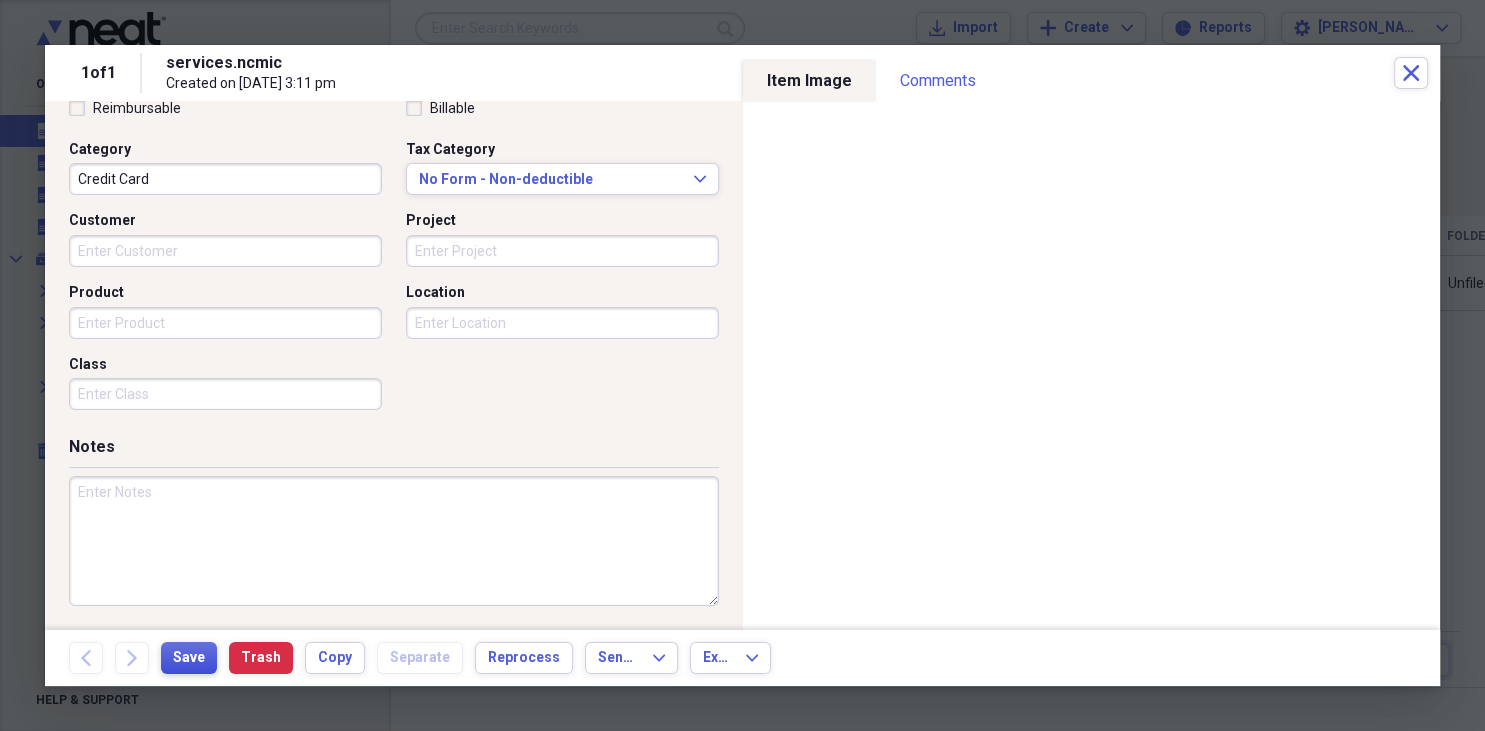 click on "Save" at bounding box center [189, 658] 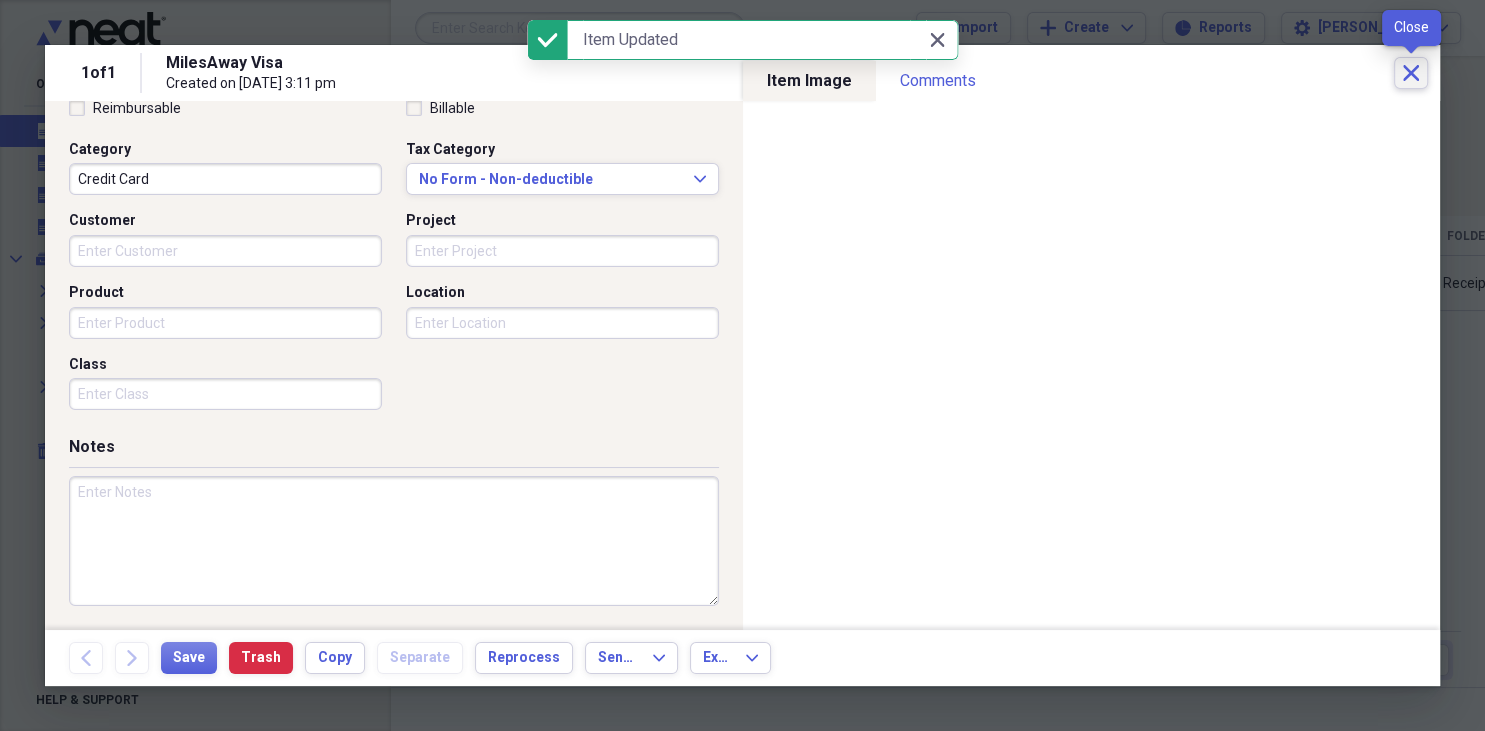 click on "Close" 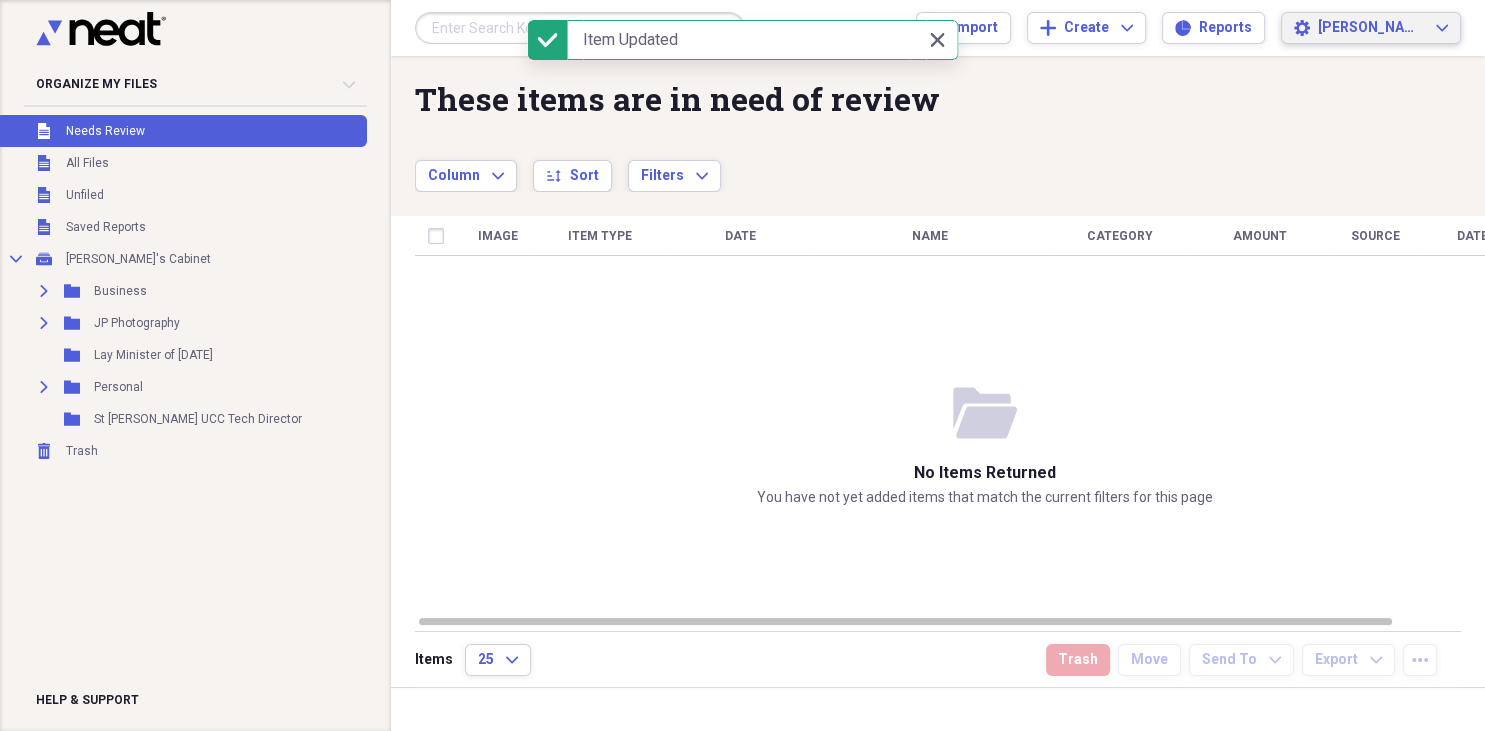 click on "[PERSON_NAME]" at bounding box center (1383, 28) 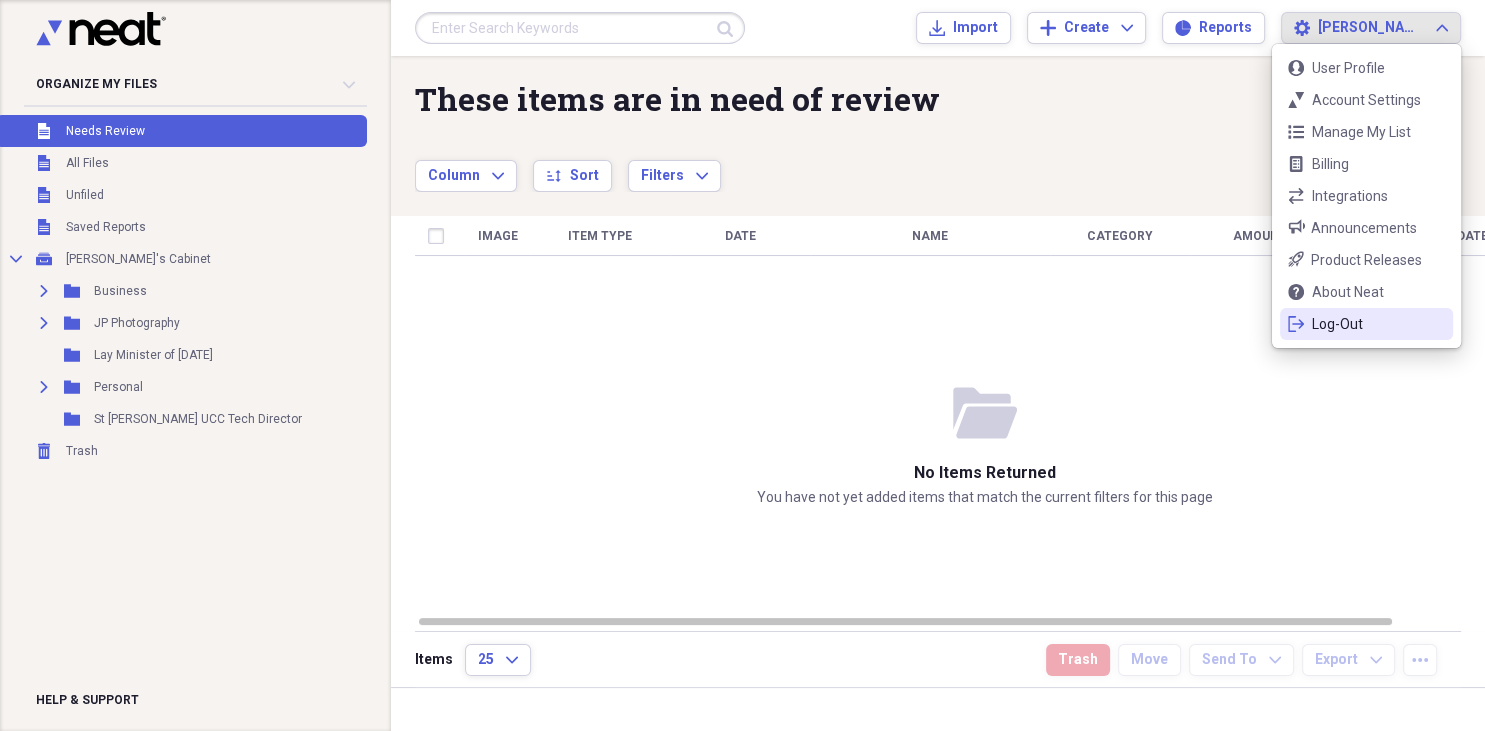 click on "Log-Out" at bounding box center [1366, 324] 